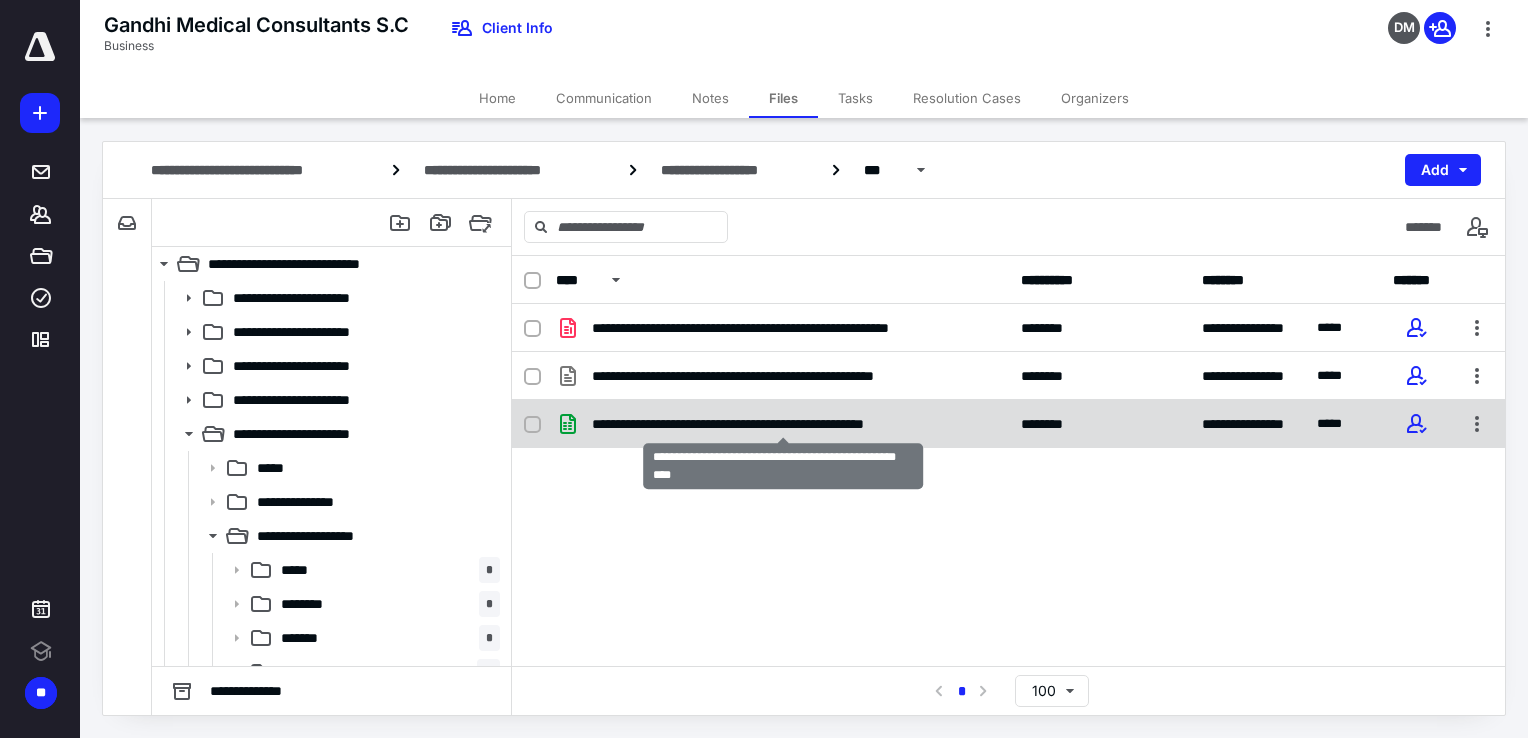 scroll, scrollTop: 0, scrollLeft: 0, axis: both 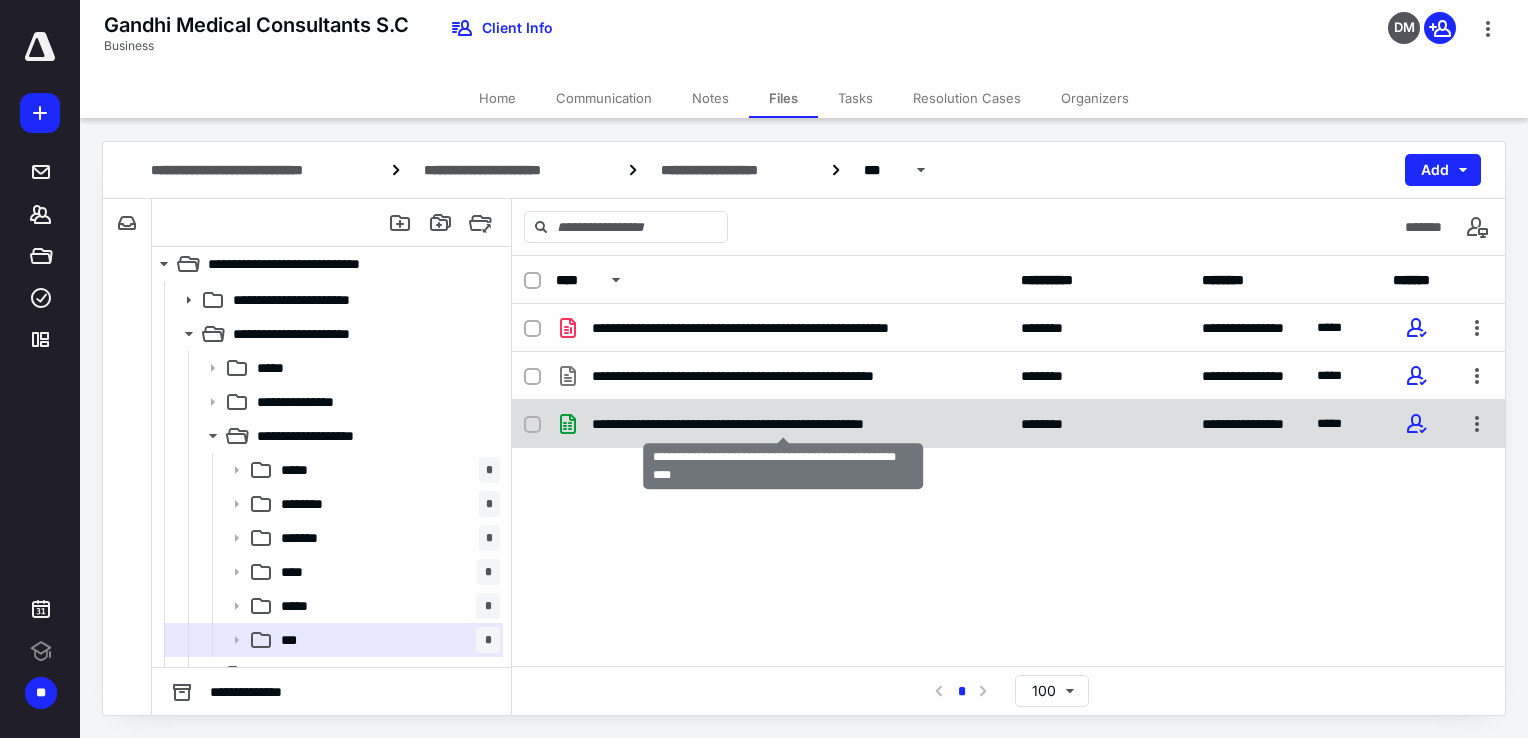 checkbox on "false" 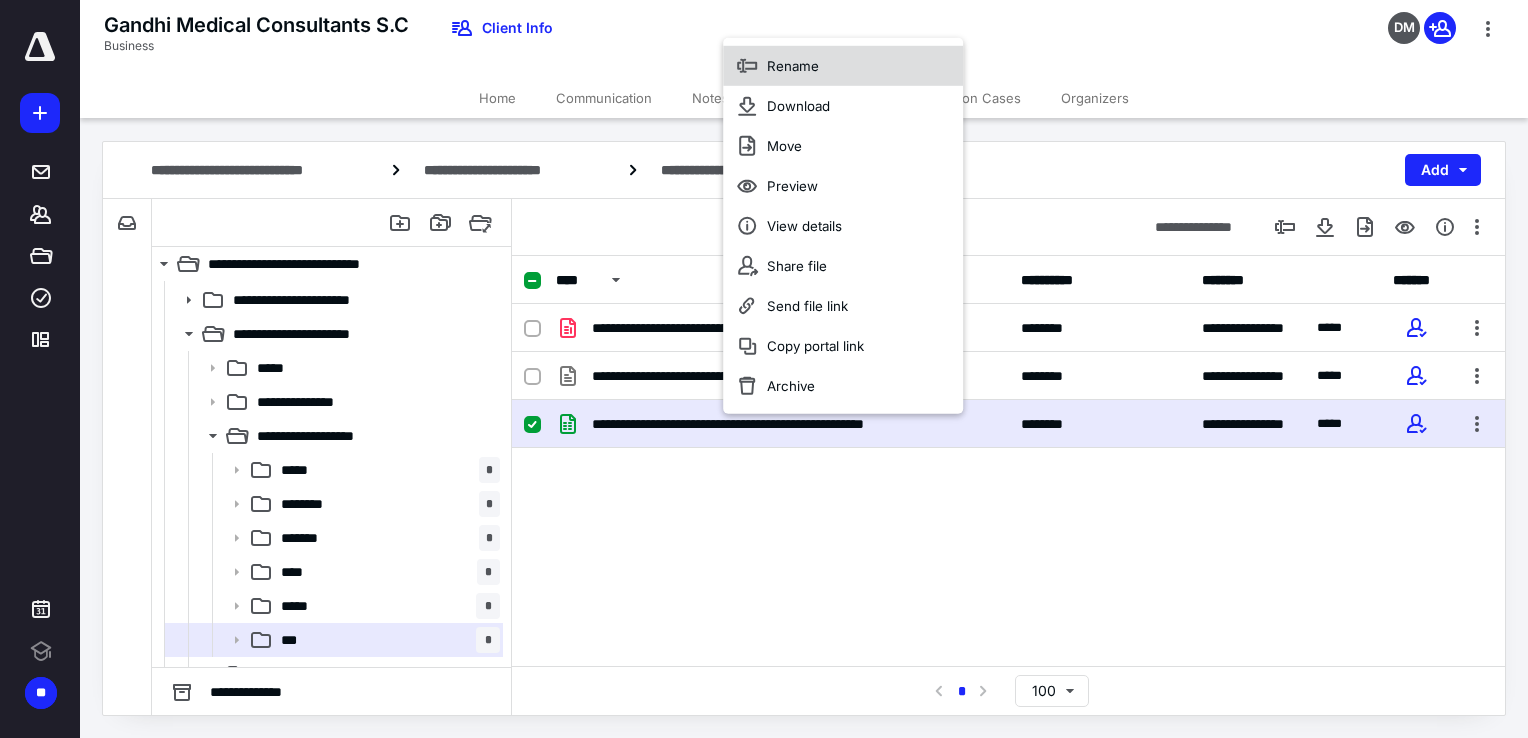 click on "Rename" at bounding box center [793, 66] 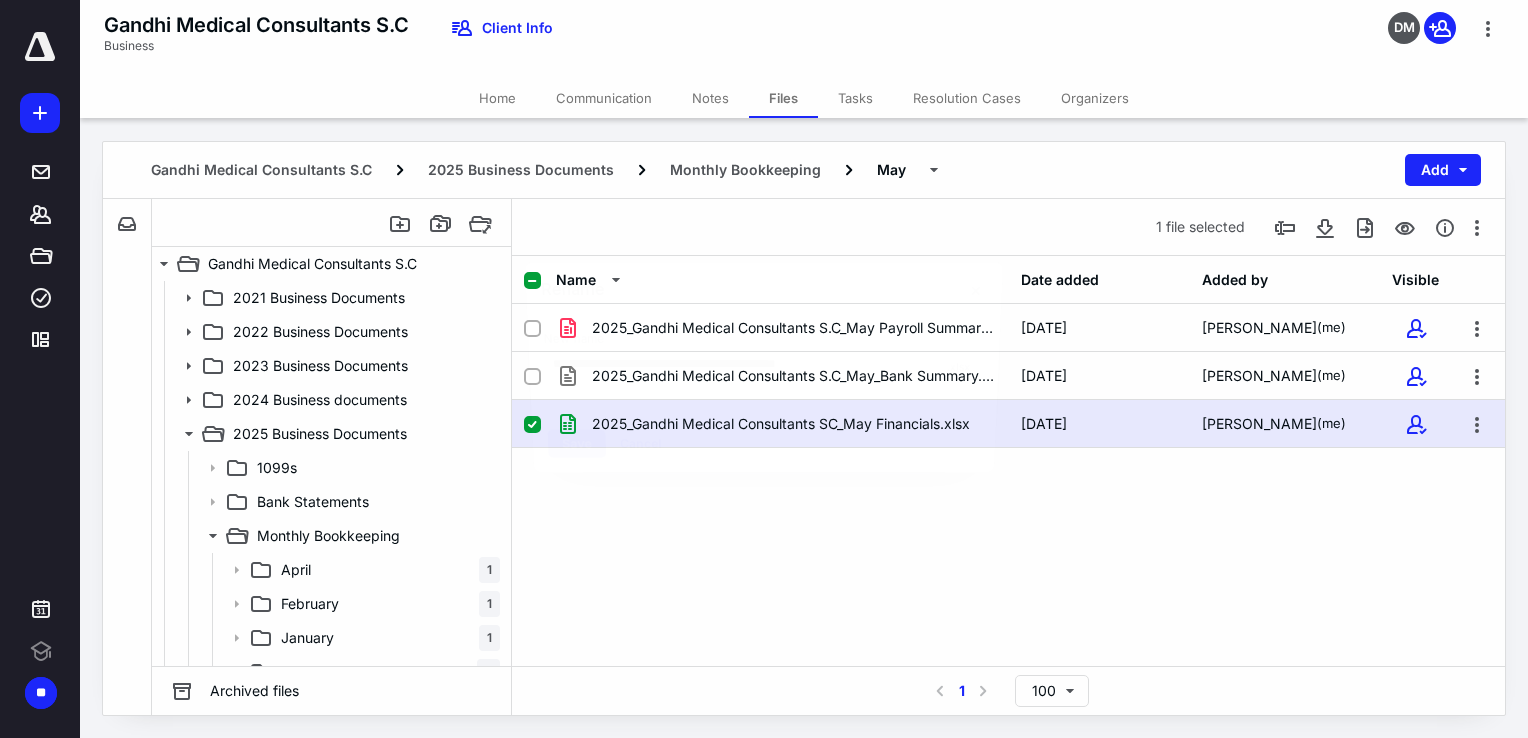 scroll, scrollTop: 100, scrollLeft: 0, axis: vertical 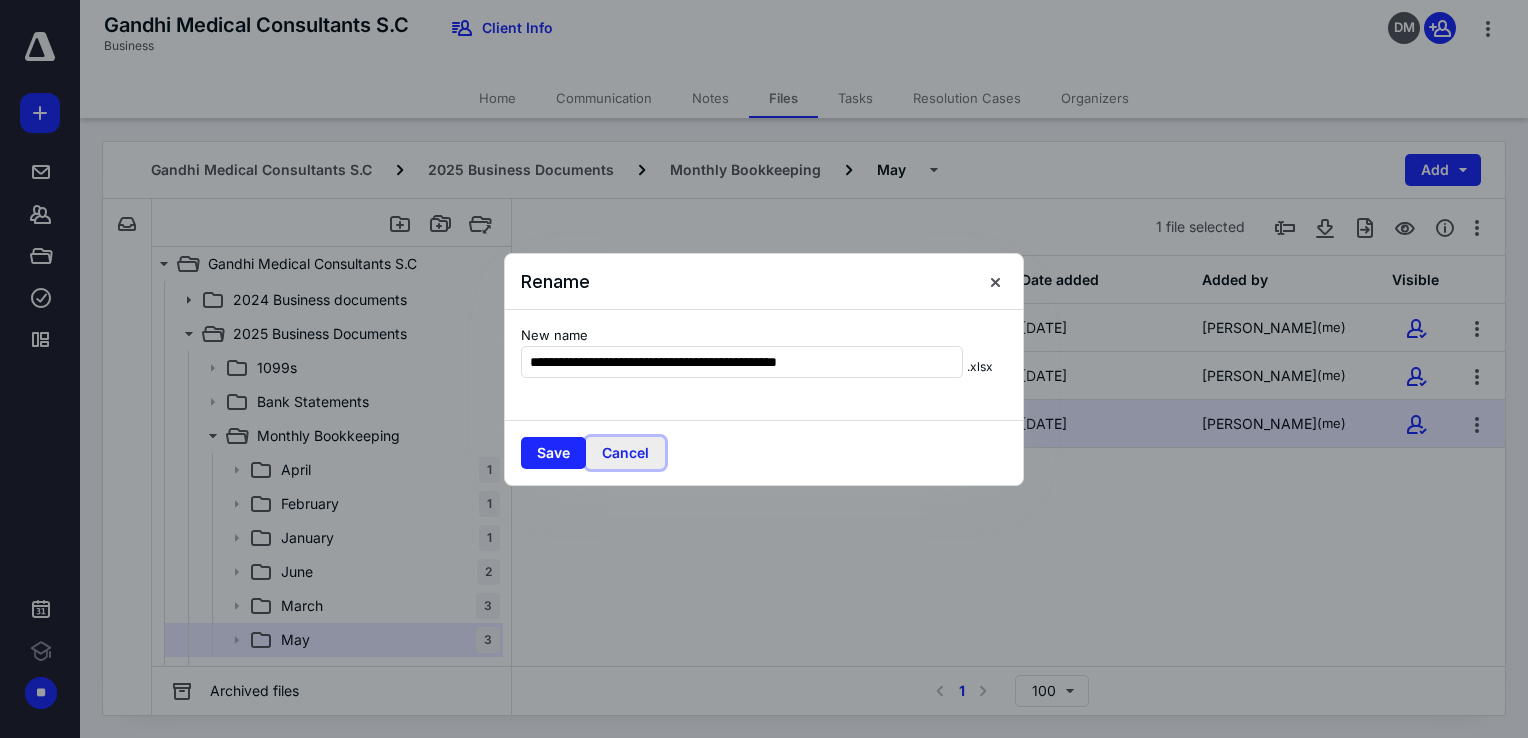 click on "Cancel" at bounding box center (625, 453) 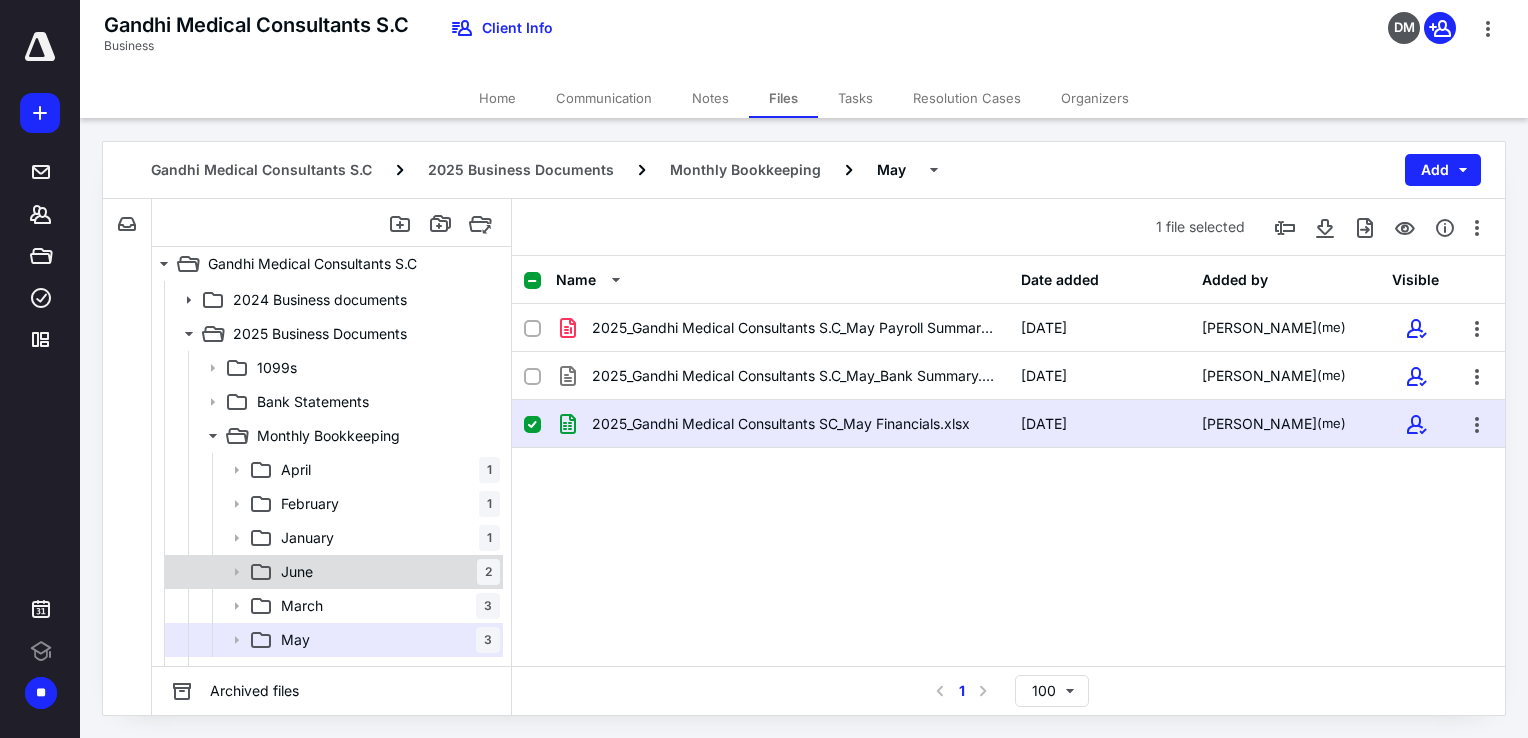 click on "[DATE]" at bounding box center (386, 572) 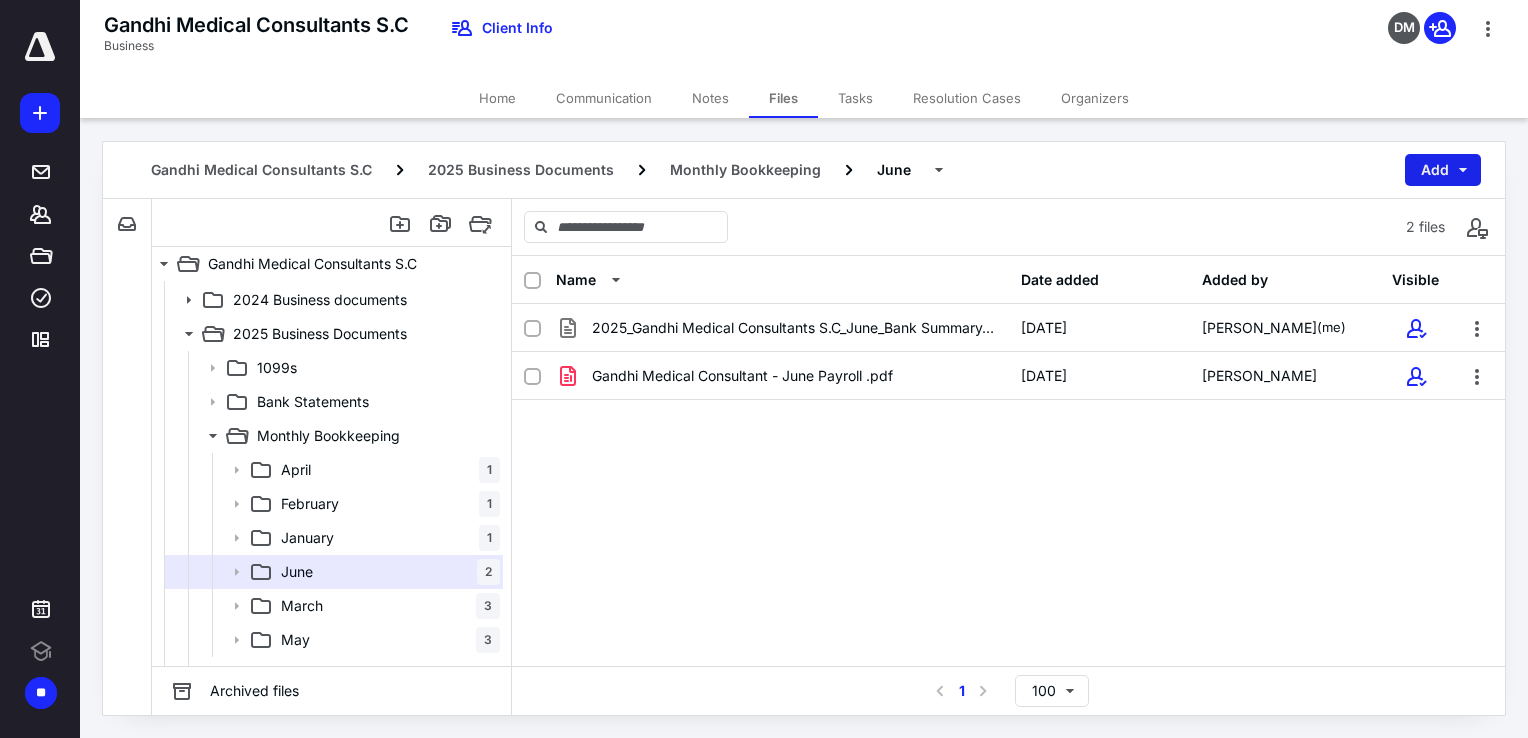 click on "Add" at bounding box center (1443, 170) 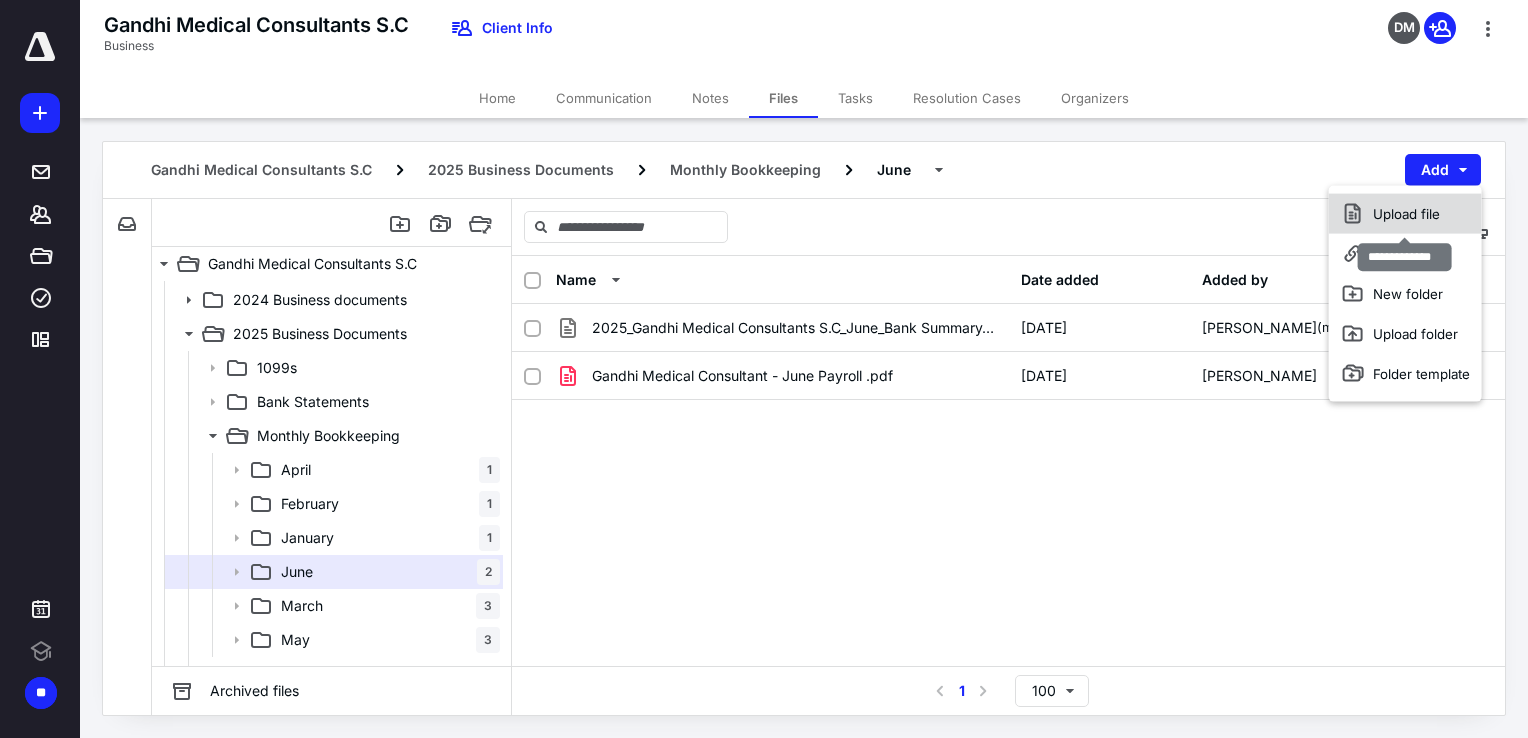 click on "Upload file" at bounding box center [1405, 214] 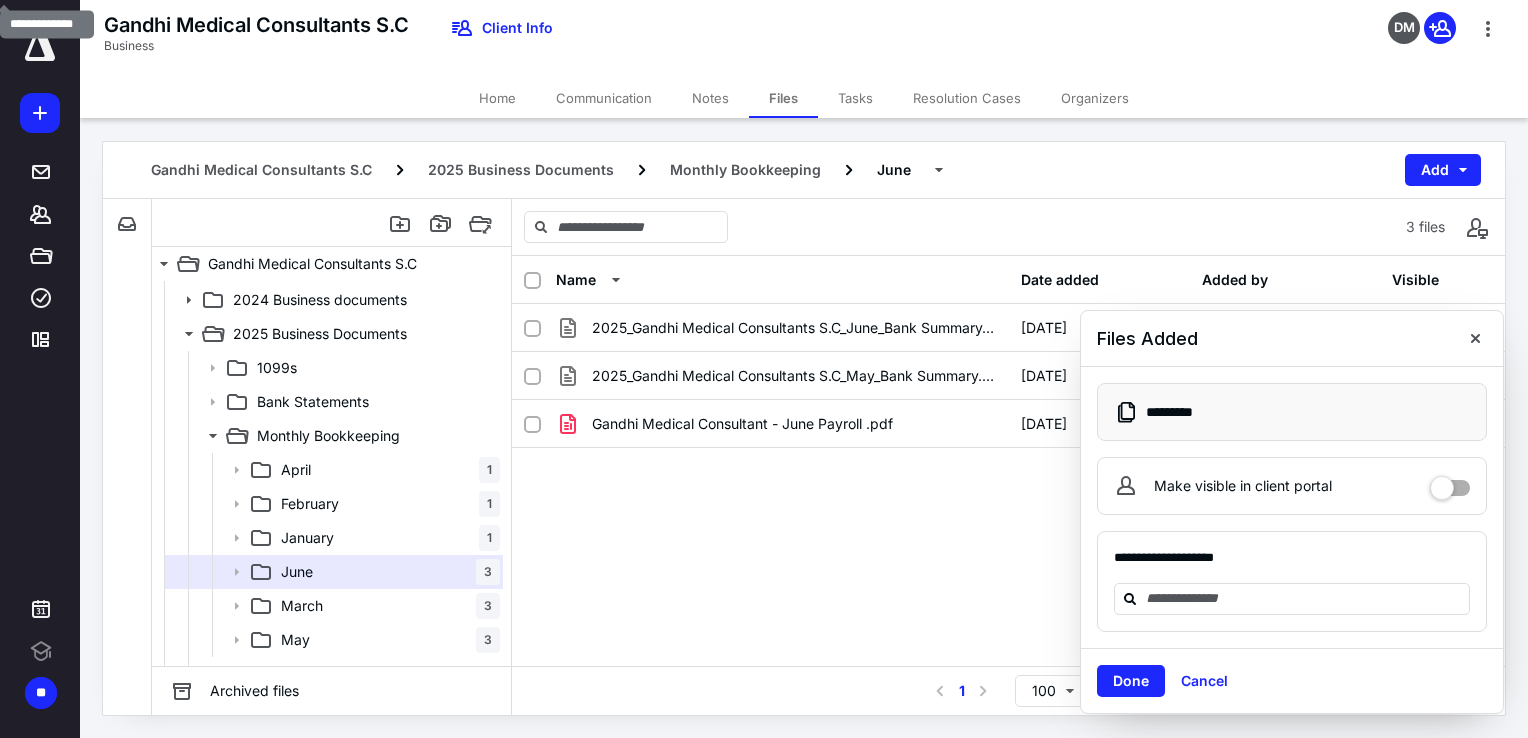 click at bounding box center (1450, 486) 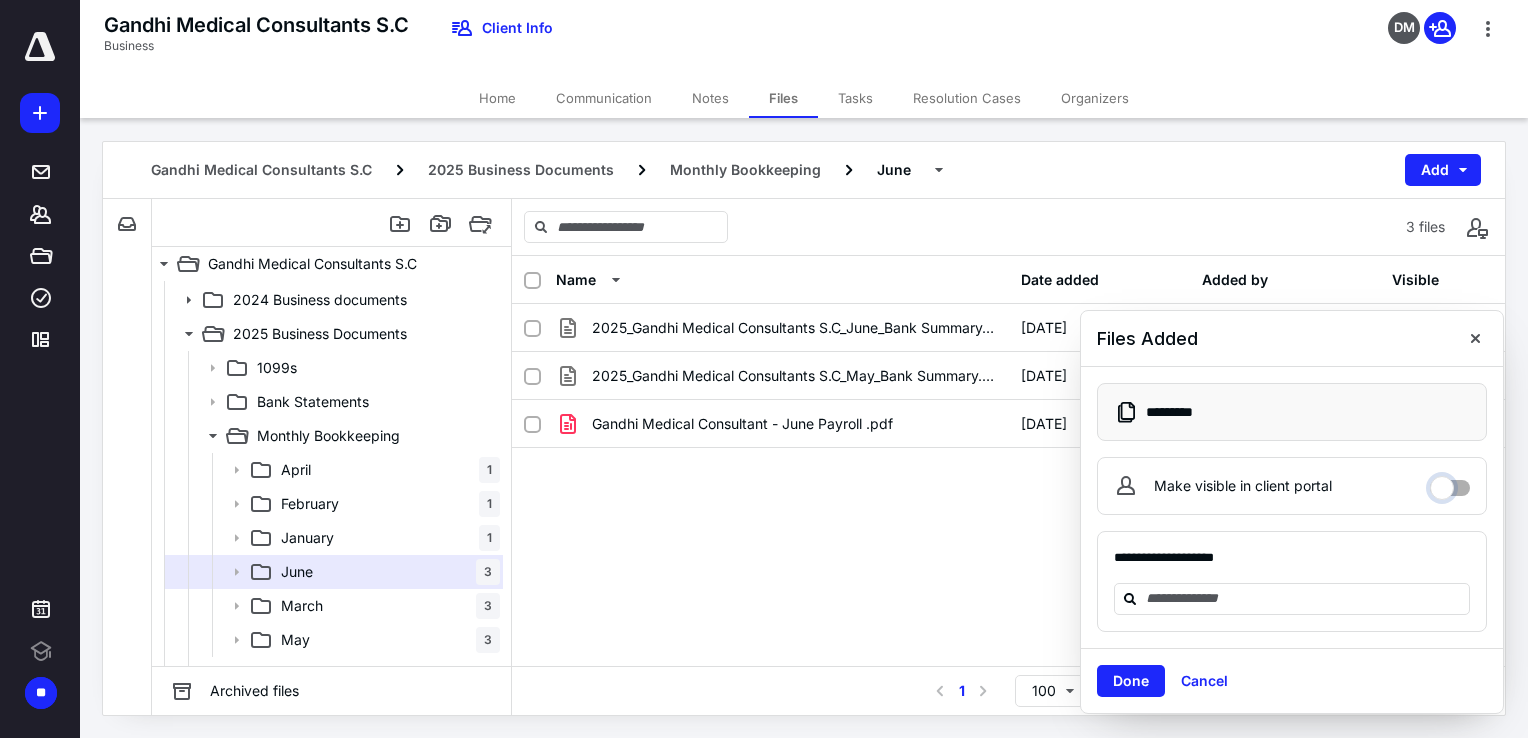 click on "Make visible in client portal" at bounding box center (1450, 483) 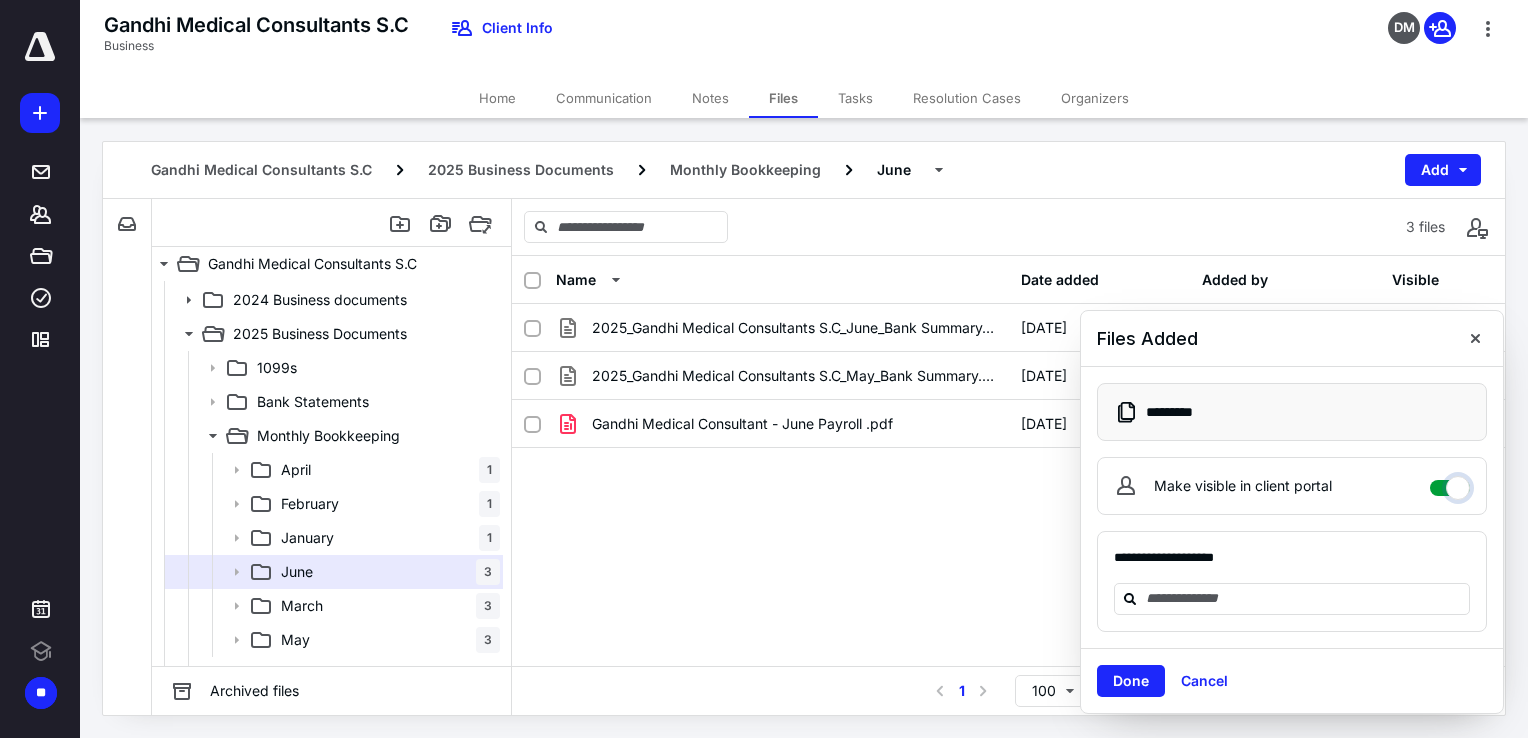 checkbox on "****" 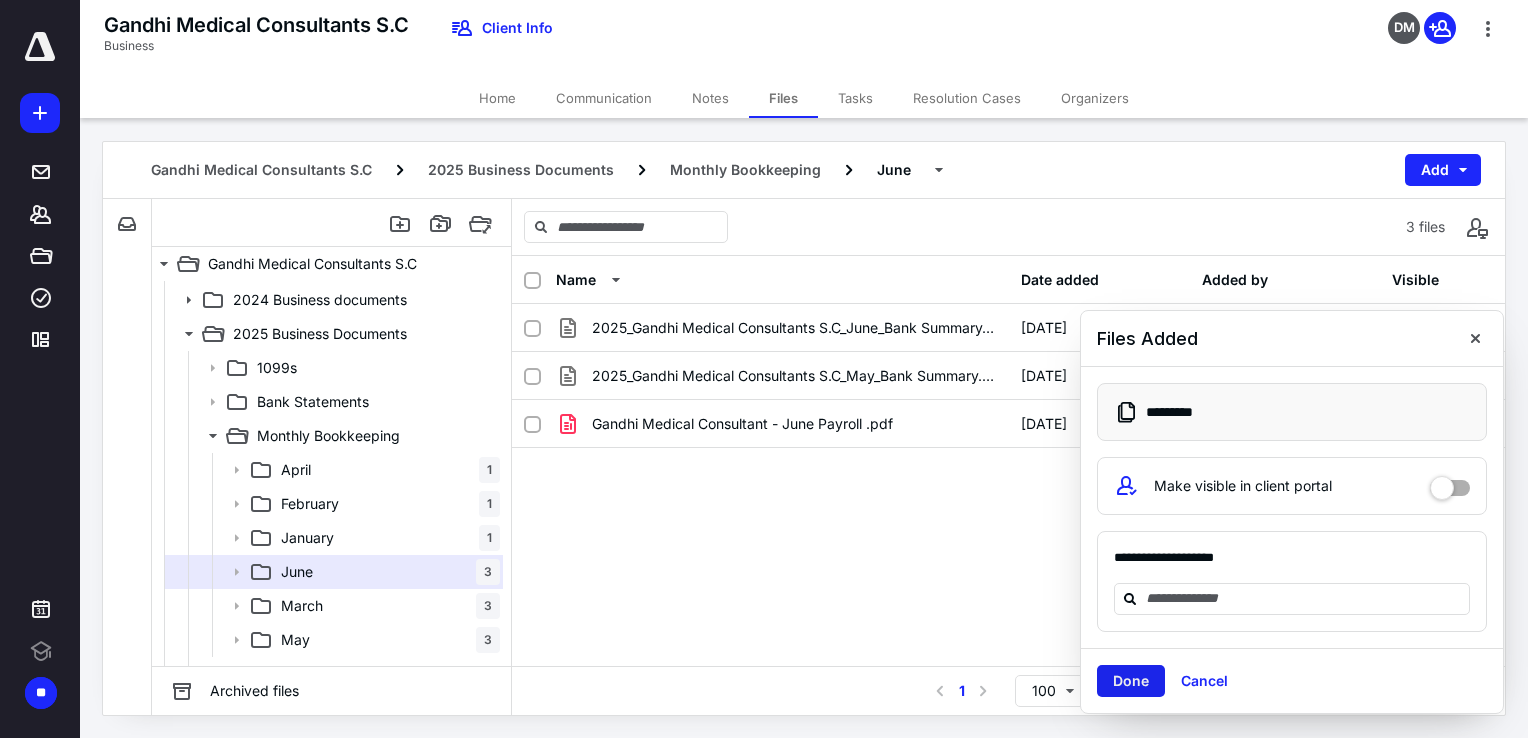 click on "Done" at bounding box center [1131, 681] 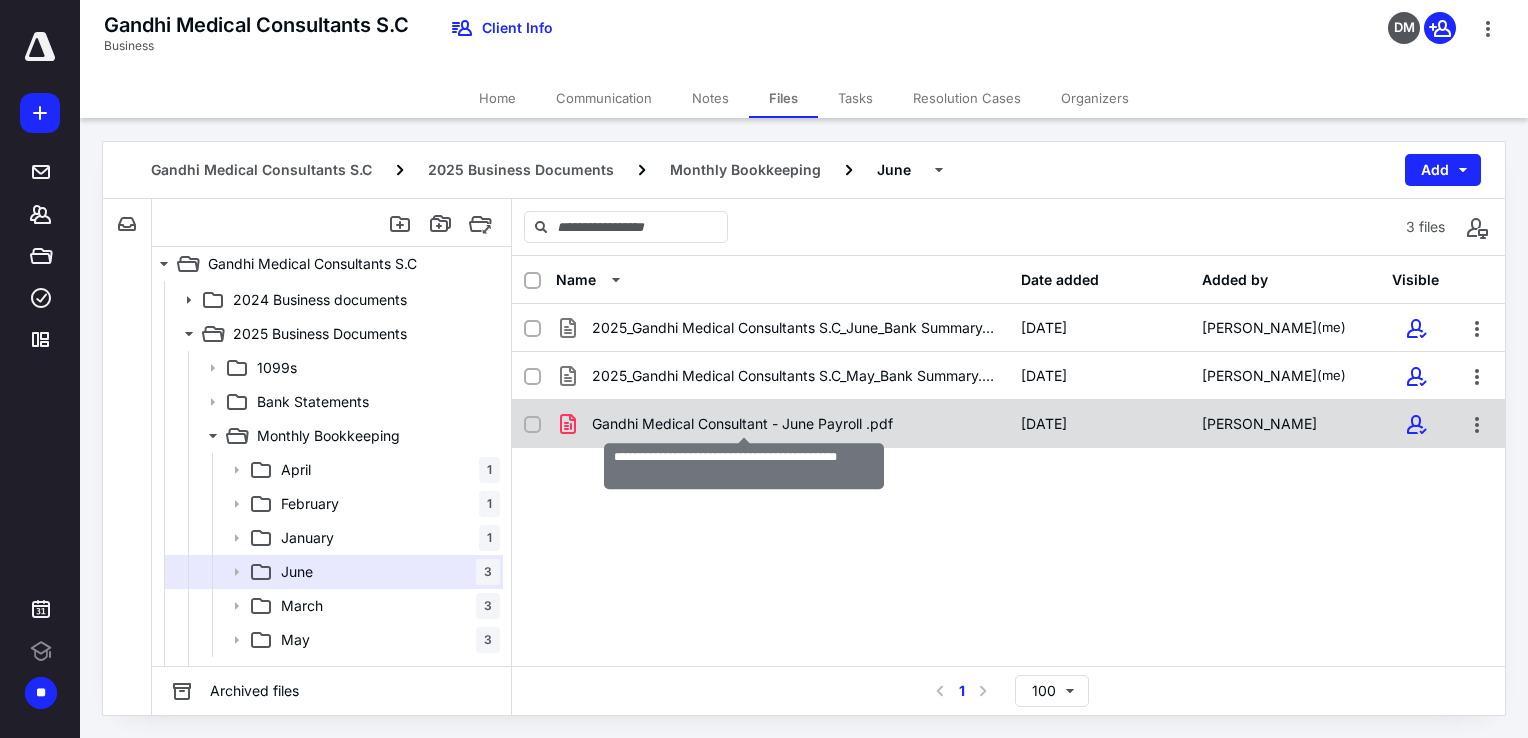 checkbox on "true" 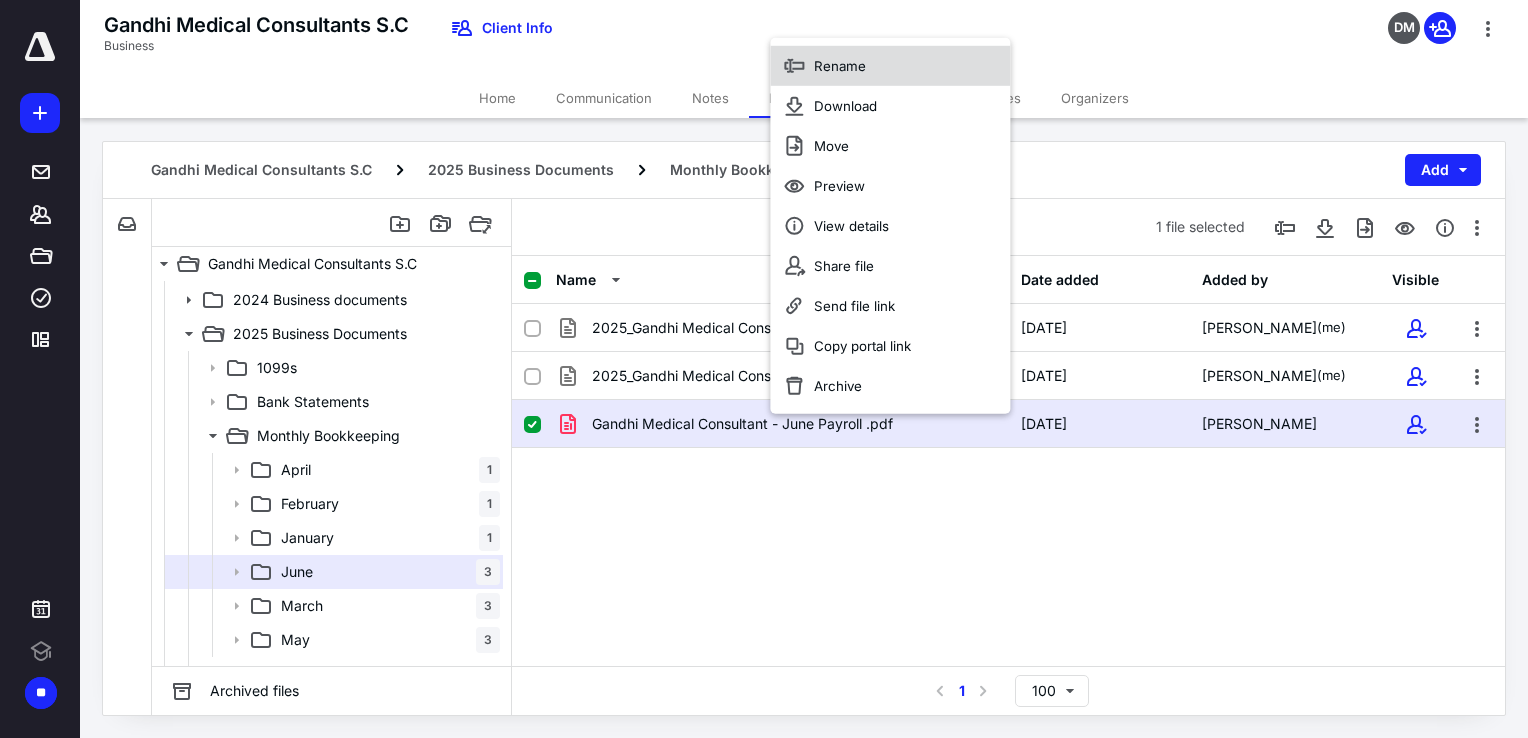 click on "Rename" at bounding box center (890, 66) 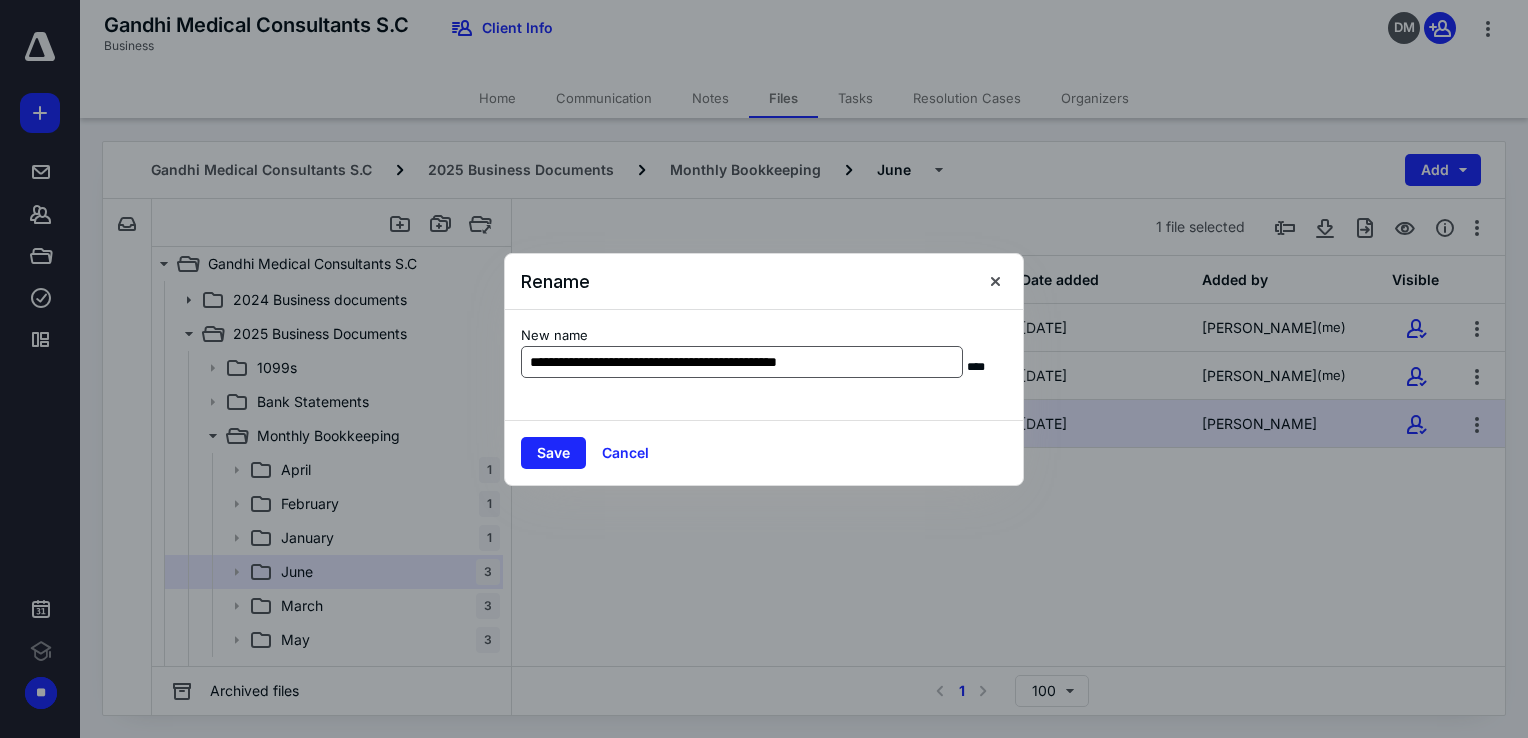 drag, startPoint x: 898, startPoint y: 364, endPoint x: 787, endPoint y: 358, distance: 111.16204 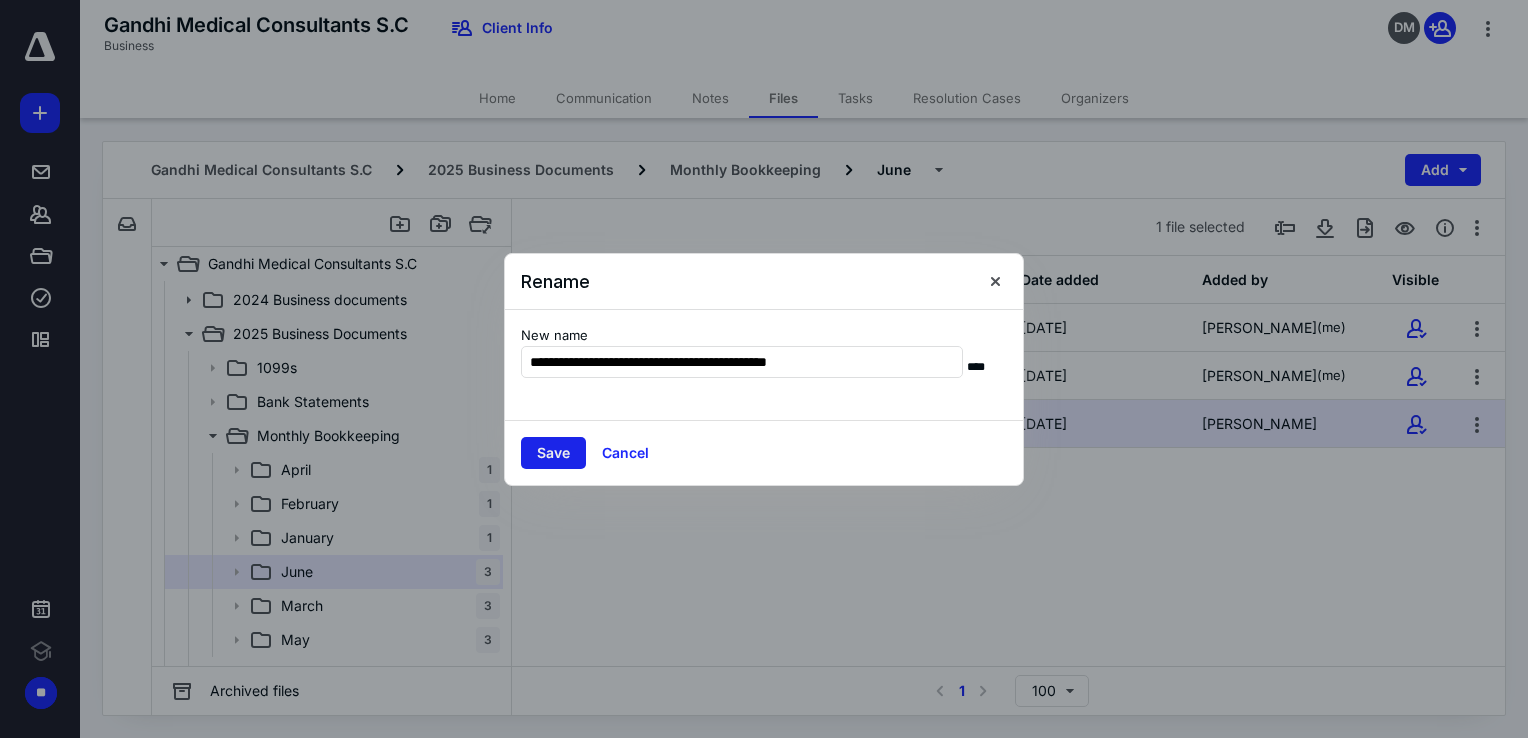 type on "**********" 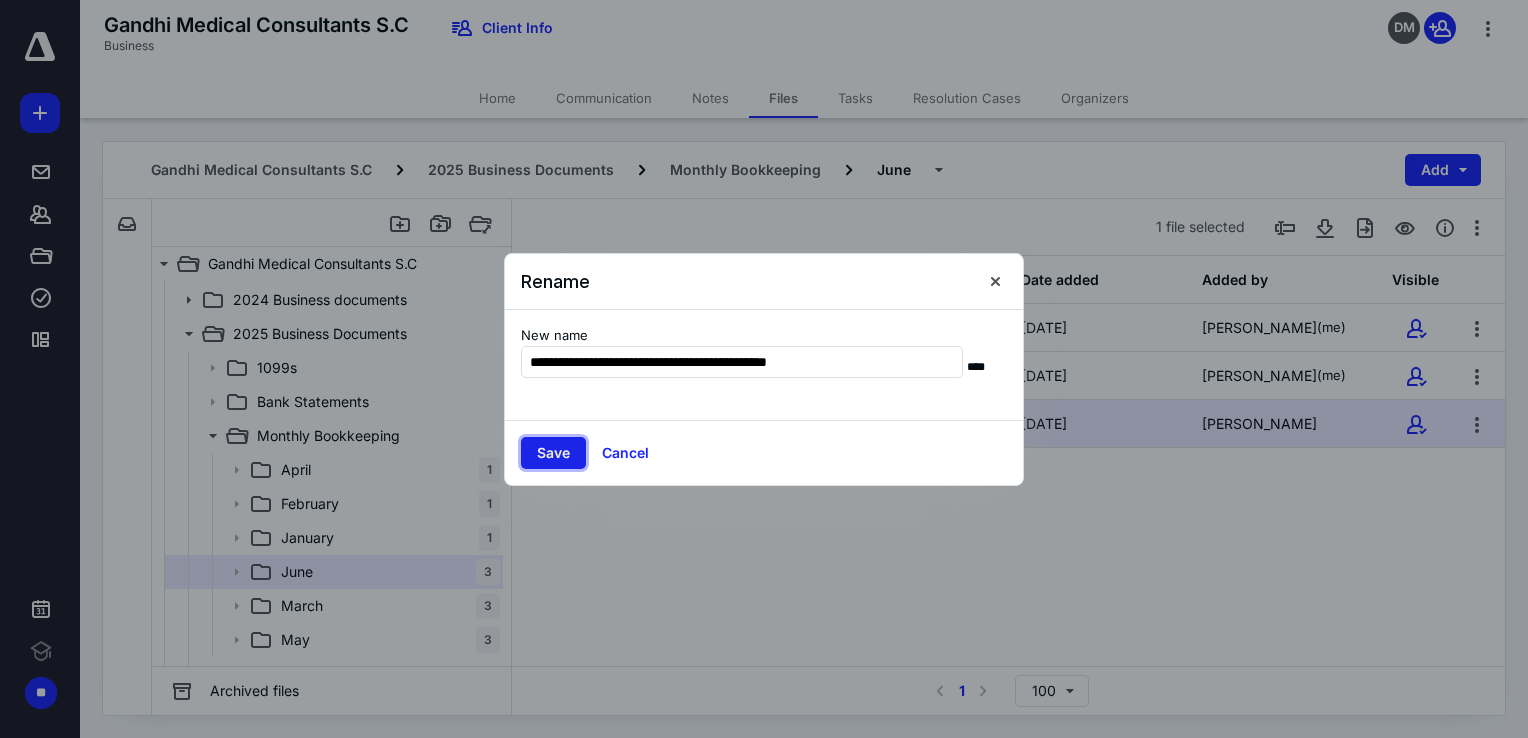 click on "Save" at bounding box center (553, 453) 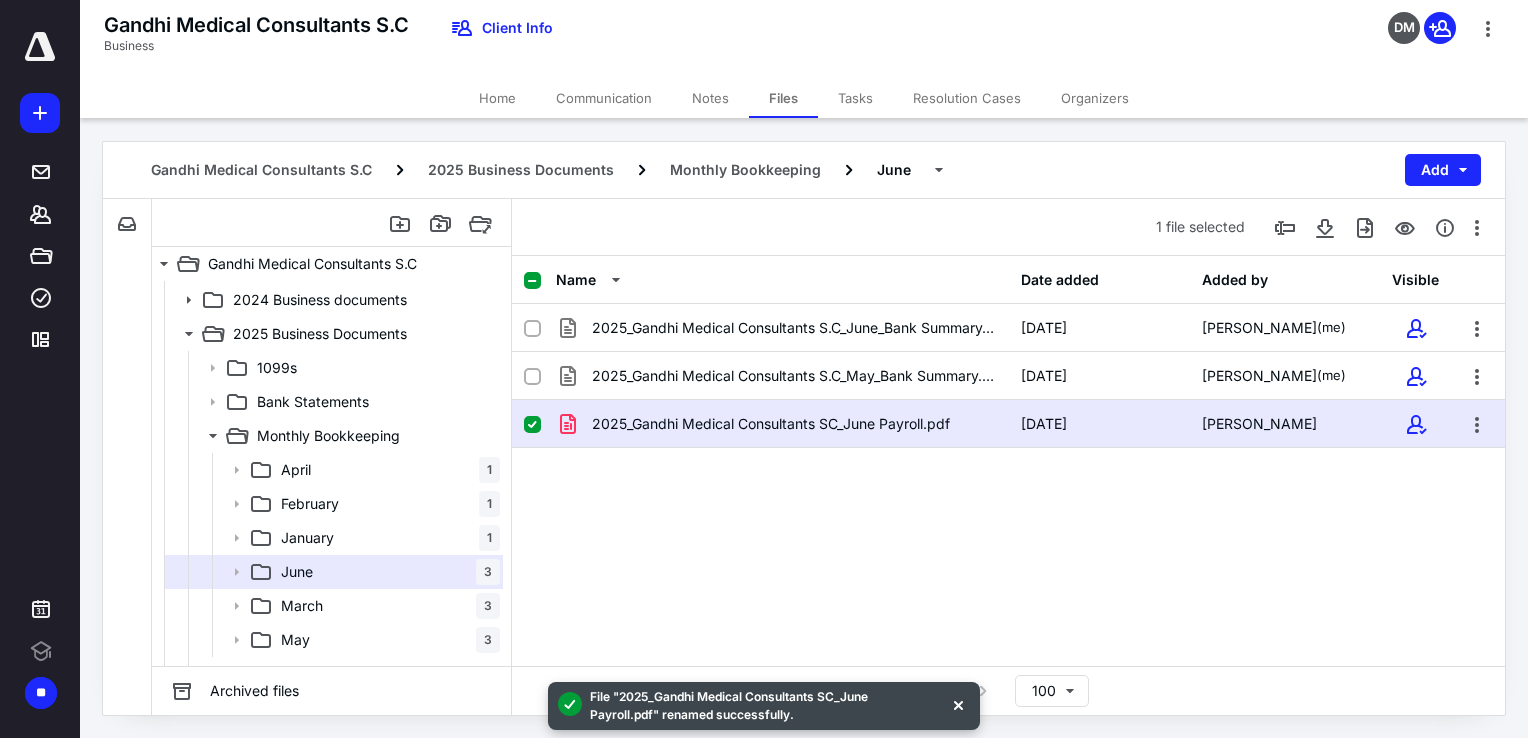 click at bounding box center (532, 425) 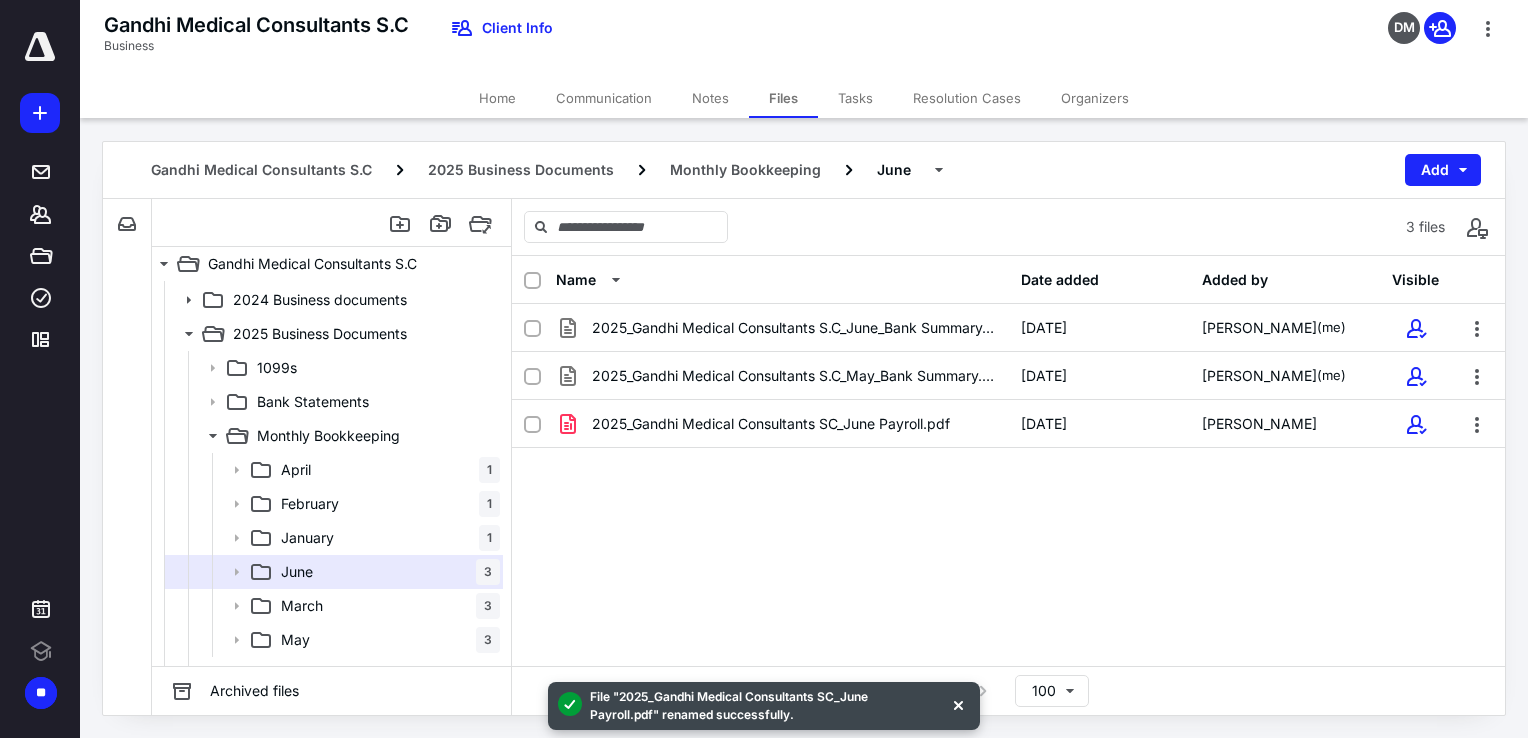 click on "2025_Gandhi Medical Consultants S.C_June_Bank Summary.csv [DATE] [PERSON_NAME]  (me) 2025_Gandhi Medical Consultants S.C_May_Bank Summary.csv [DATE] [PERSON_NAME]  (me) 2025_Gandhi Medical Consultants SC_June Payroll.pdf [DATE] [PERSON_NAME]" at bounding box center (1008, 454) 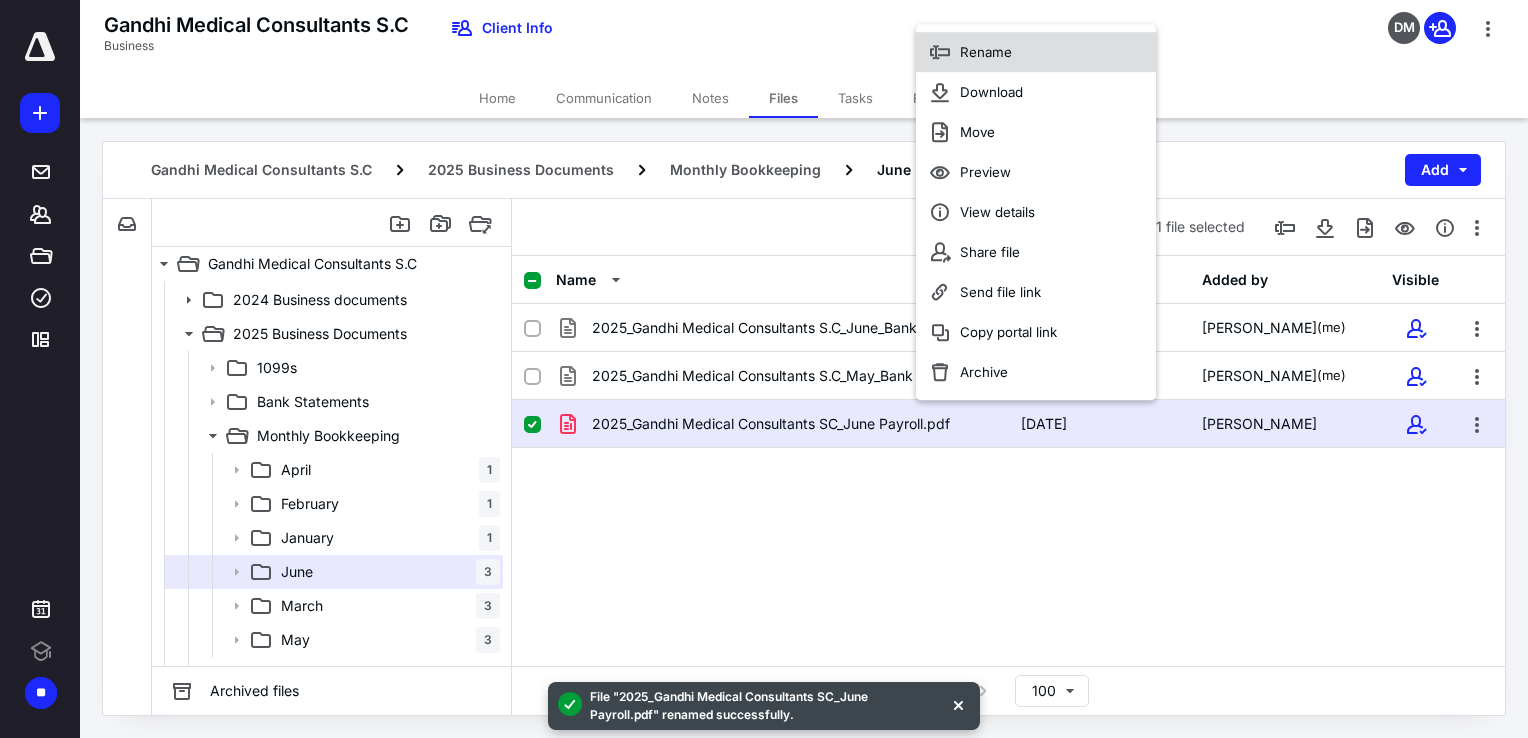 click on "Rename" at bounding box center [1036, 53] 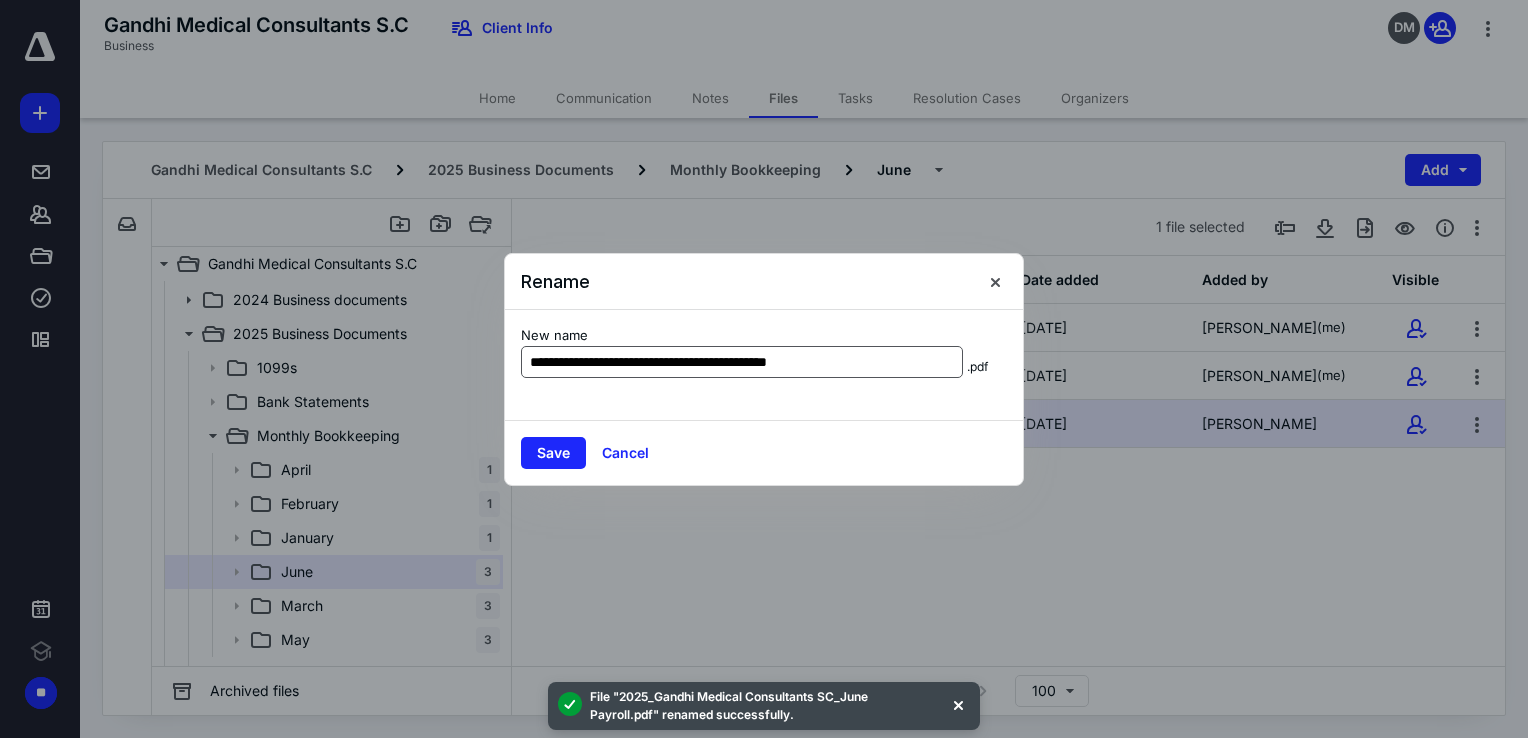 click on "**********" at bounding box center [742, 362] 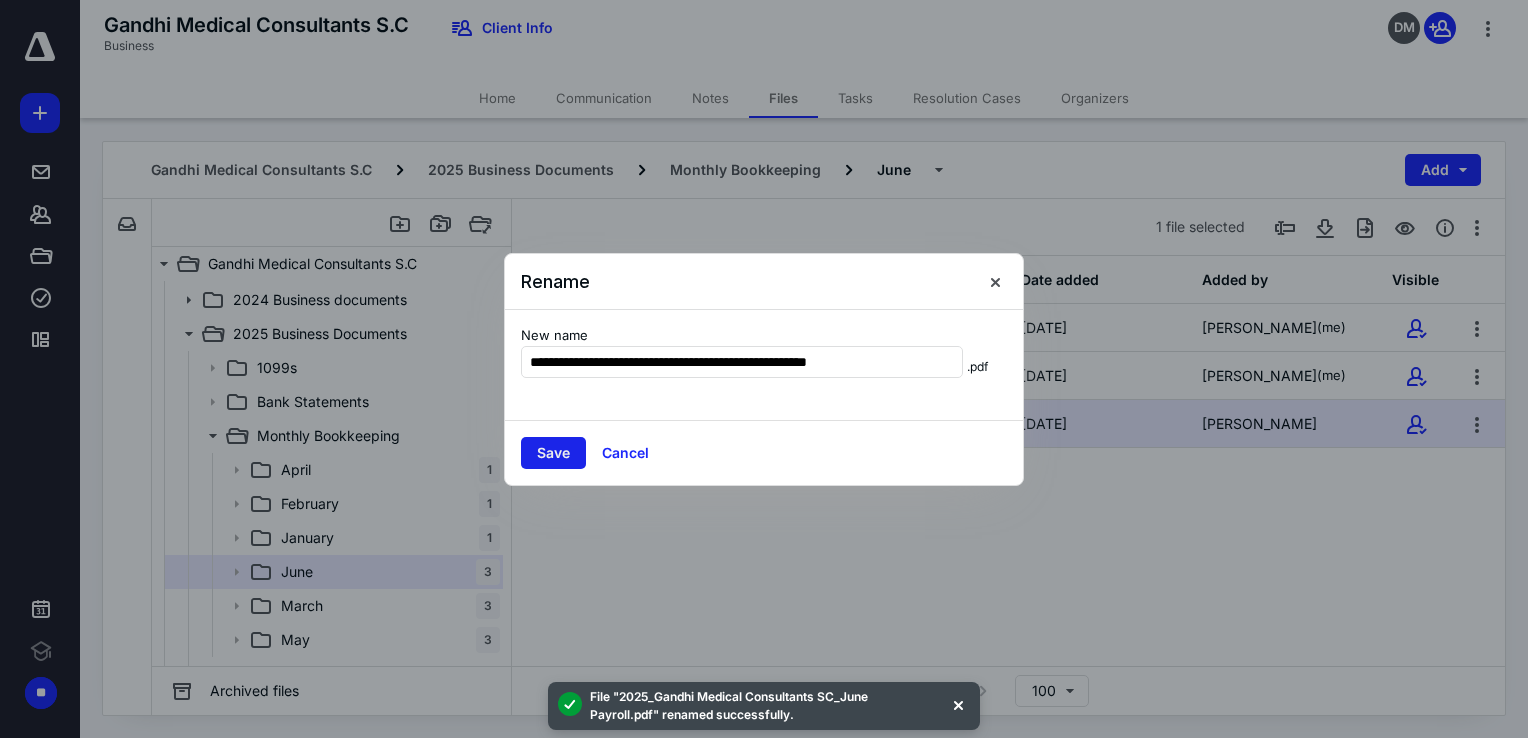 type on "**********" 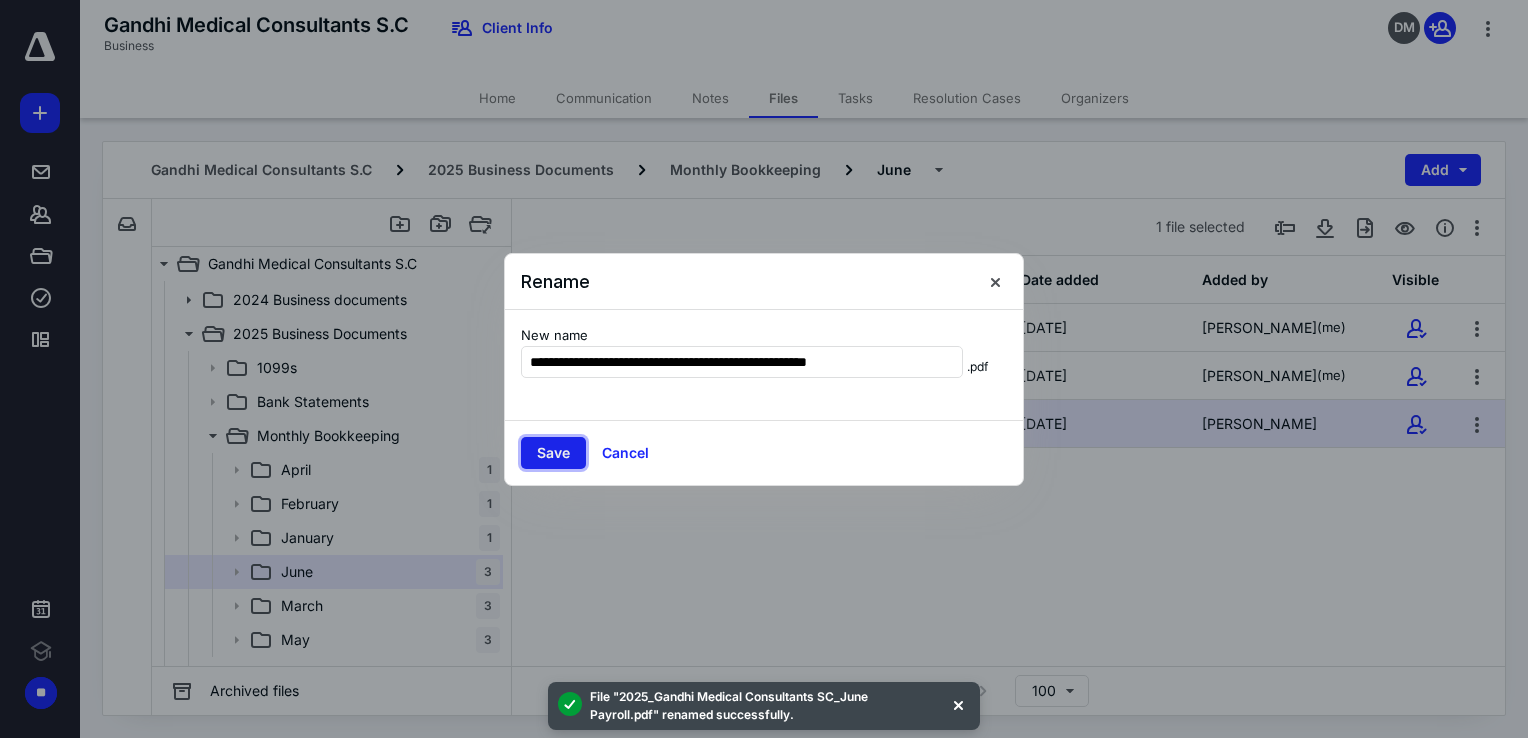 click on "Save" at bounding box center [553, 453] 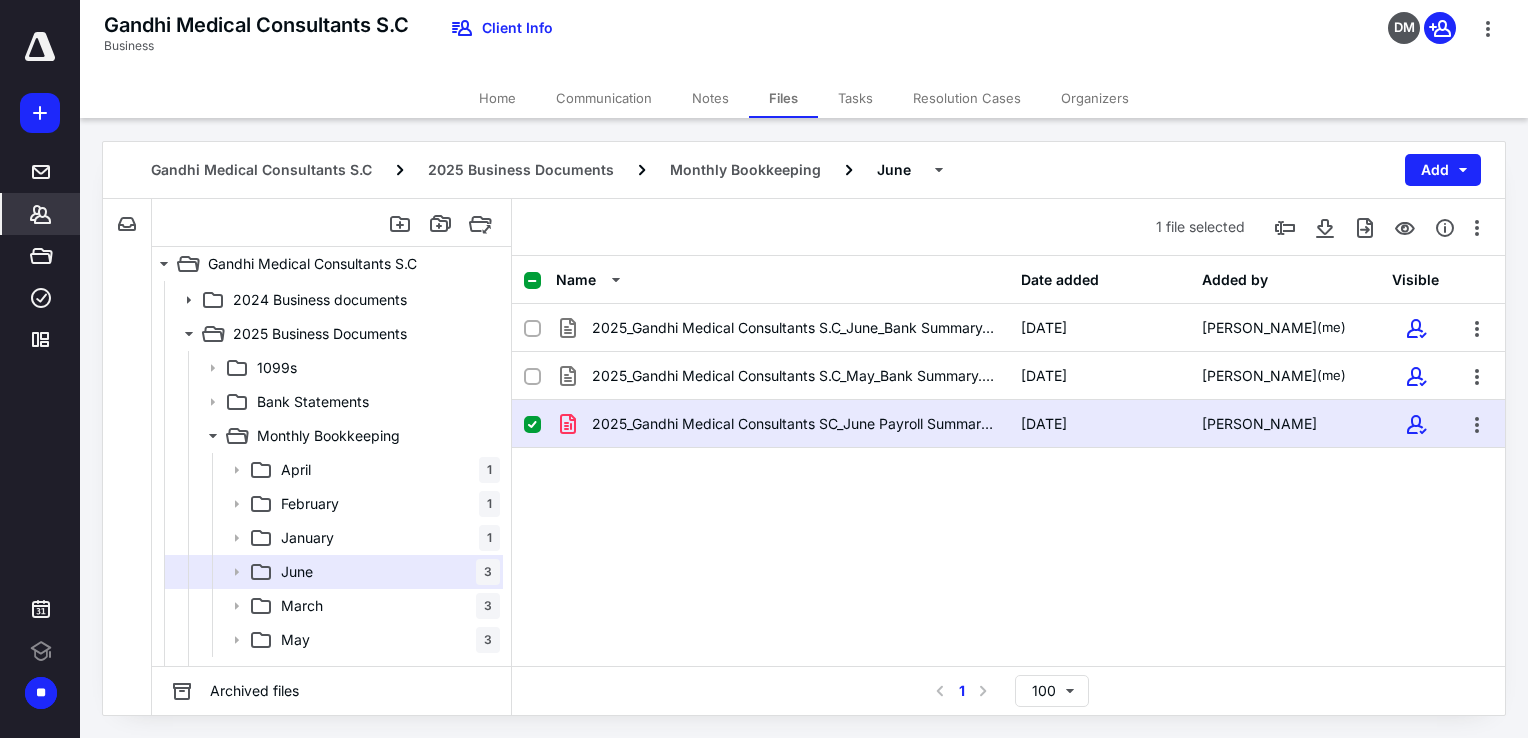click 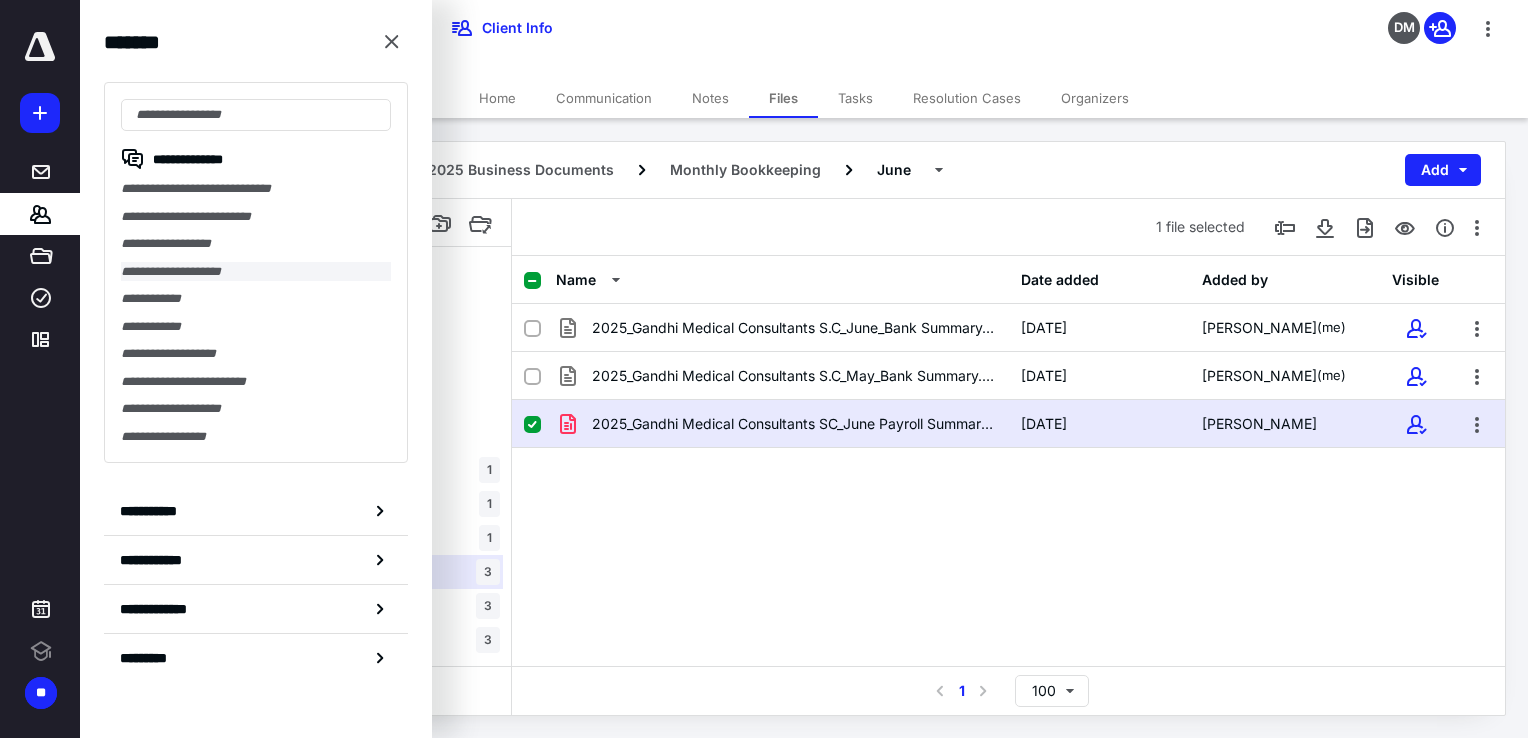 click on "**********" at bounding box center [256, 272] 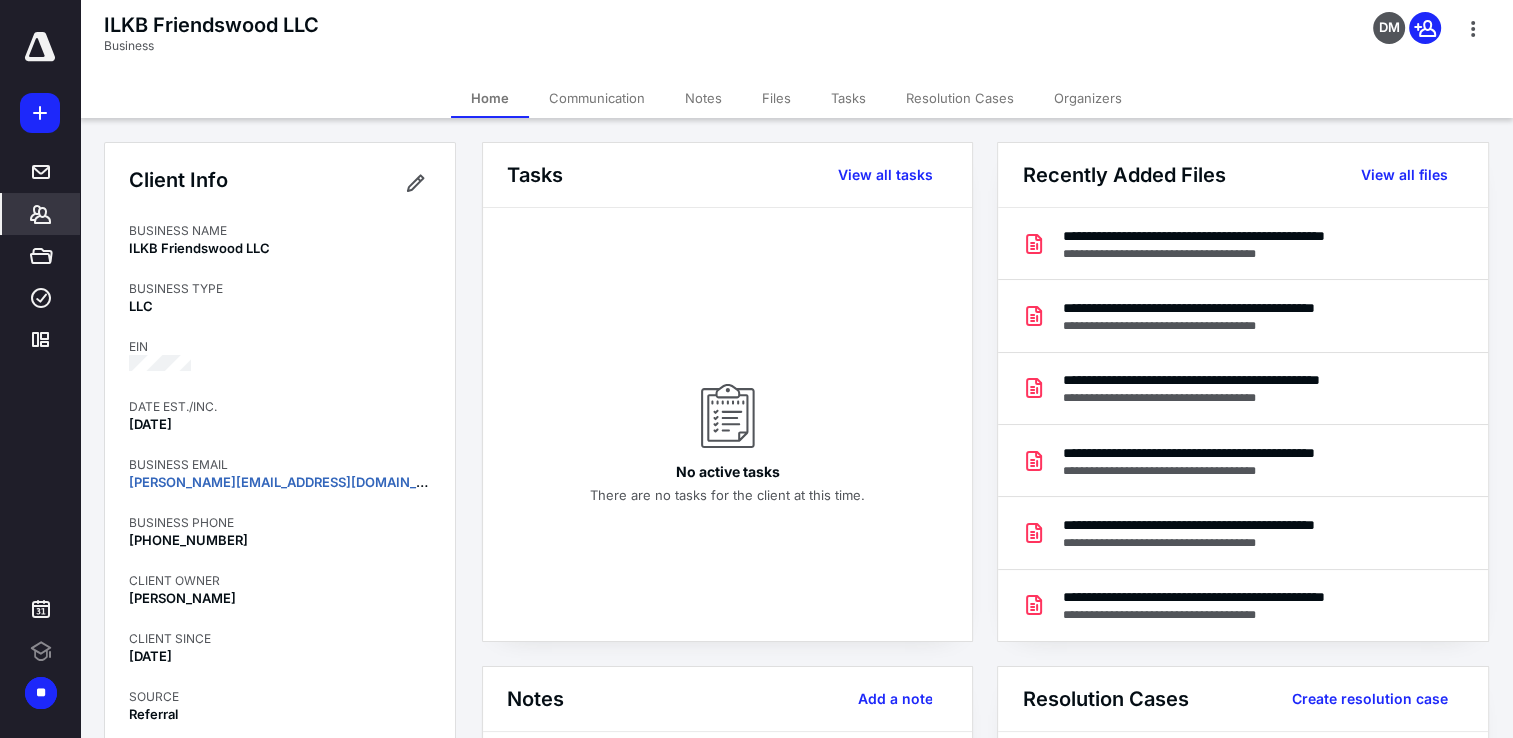 click on "Files" at bounding box center (776, 98) 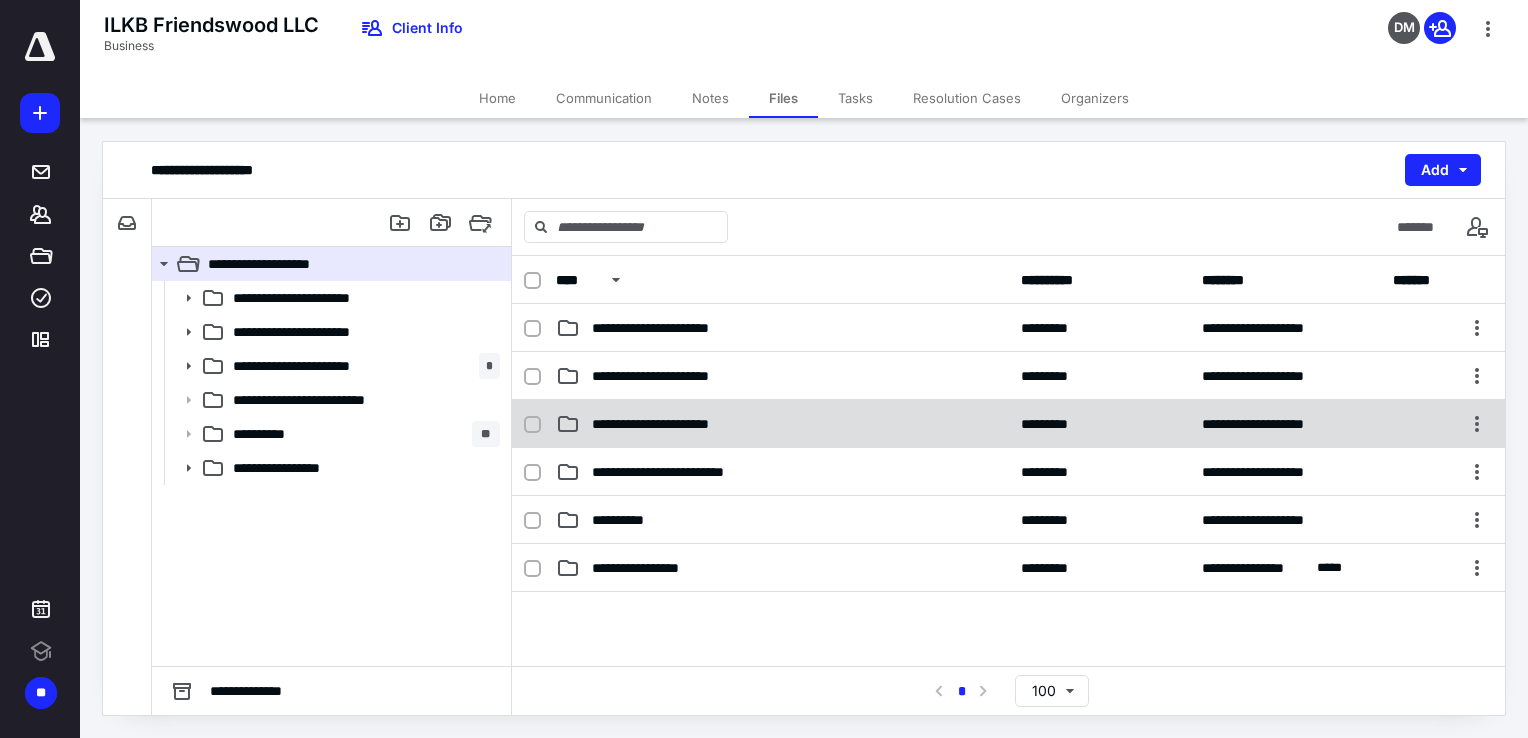 click on "**********" at bounding box center [680, 424] 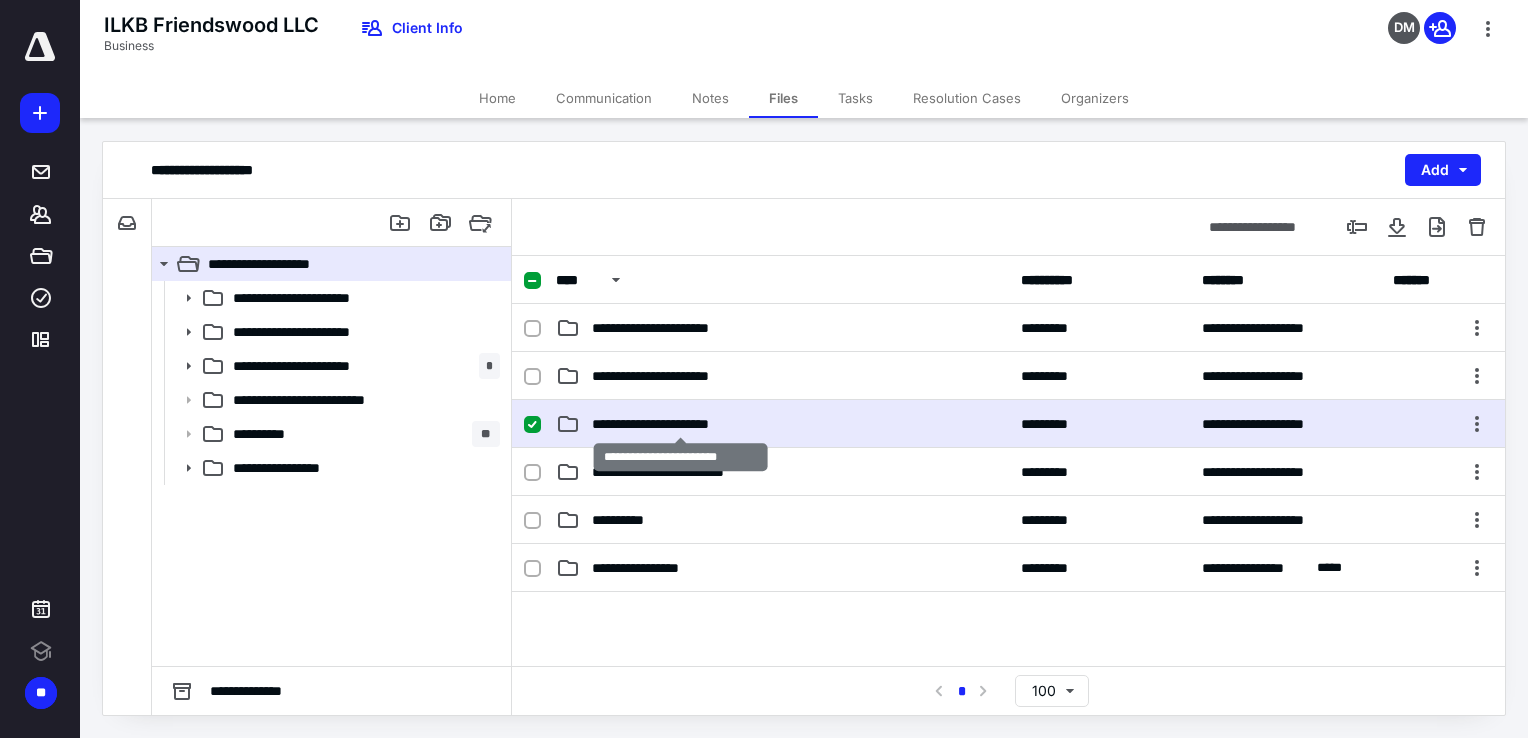 click on "**********" at bounding box center [680, 424] 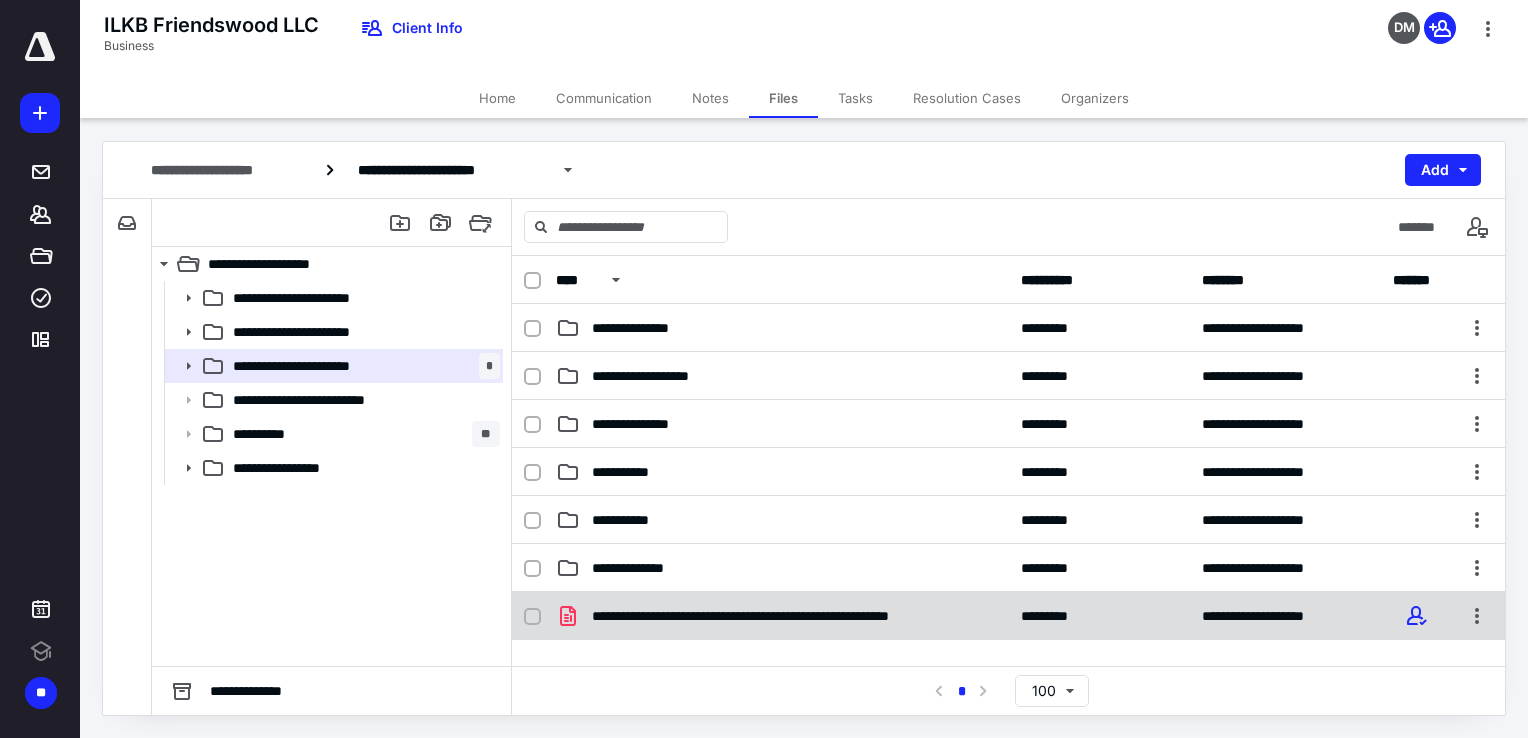 click on "**********" at bounding box center (1008, 616) 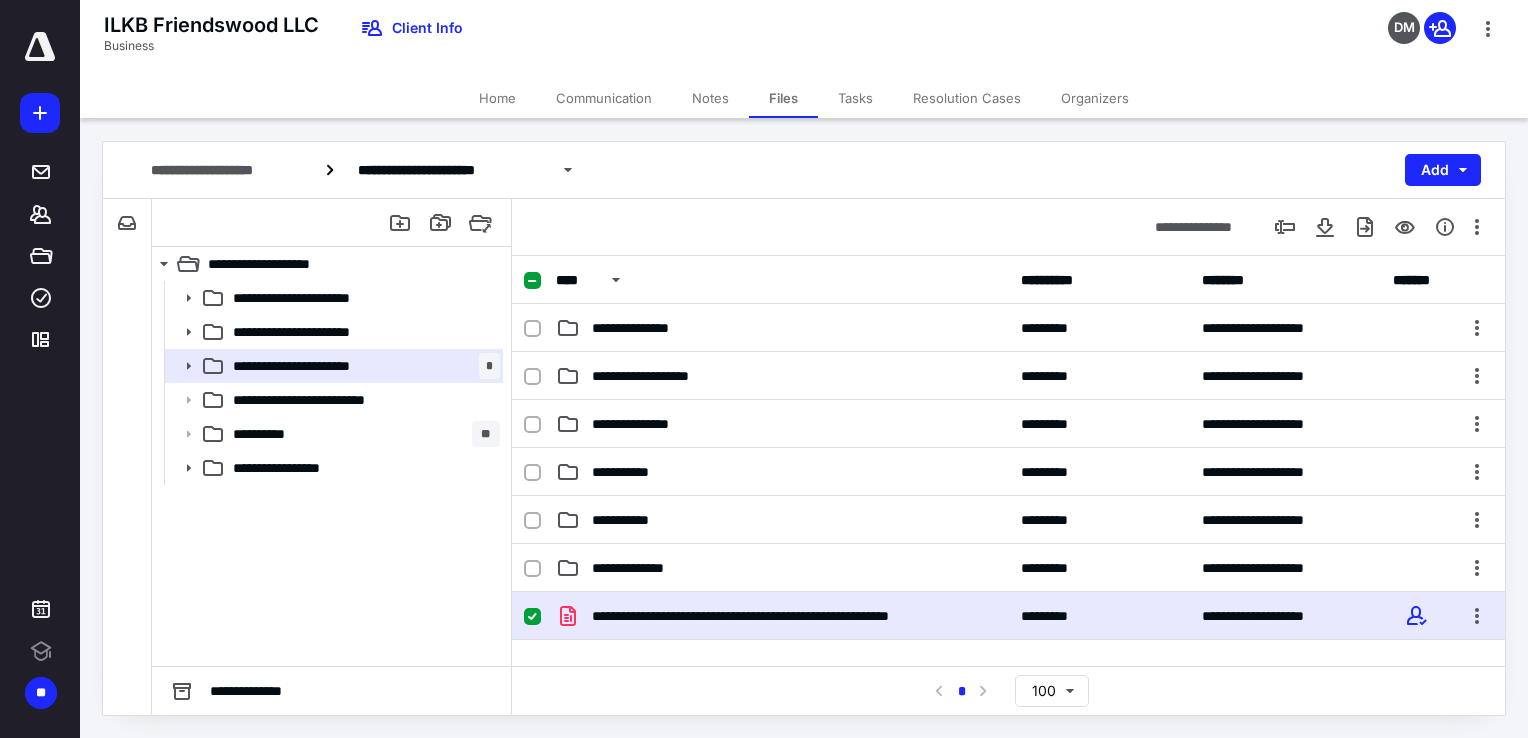 click at bounding box center [532, 617] 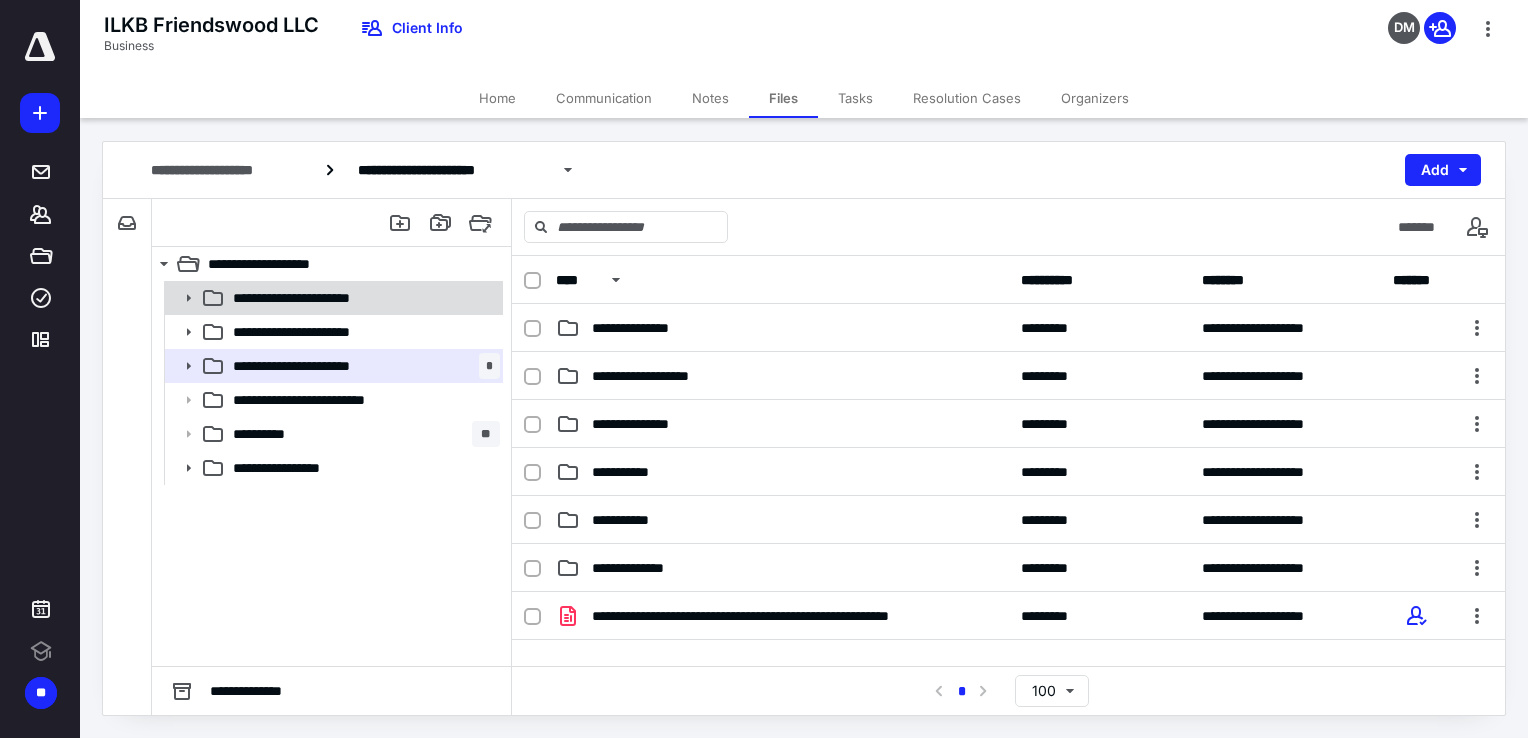 click on "**********" at bounding box center (321, 298) 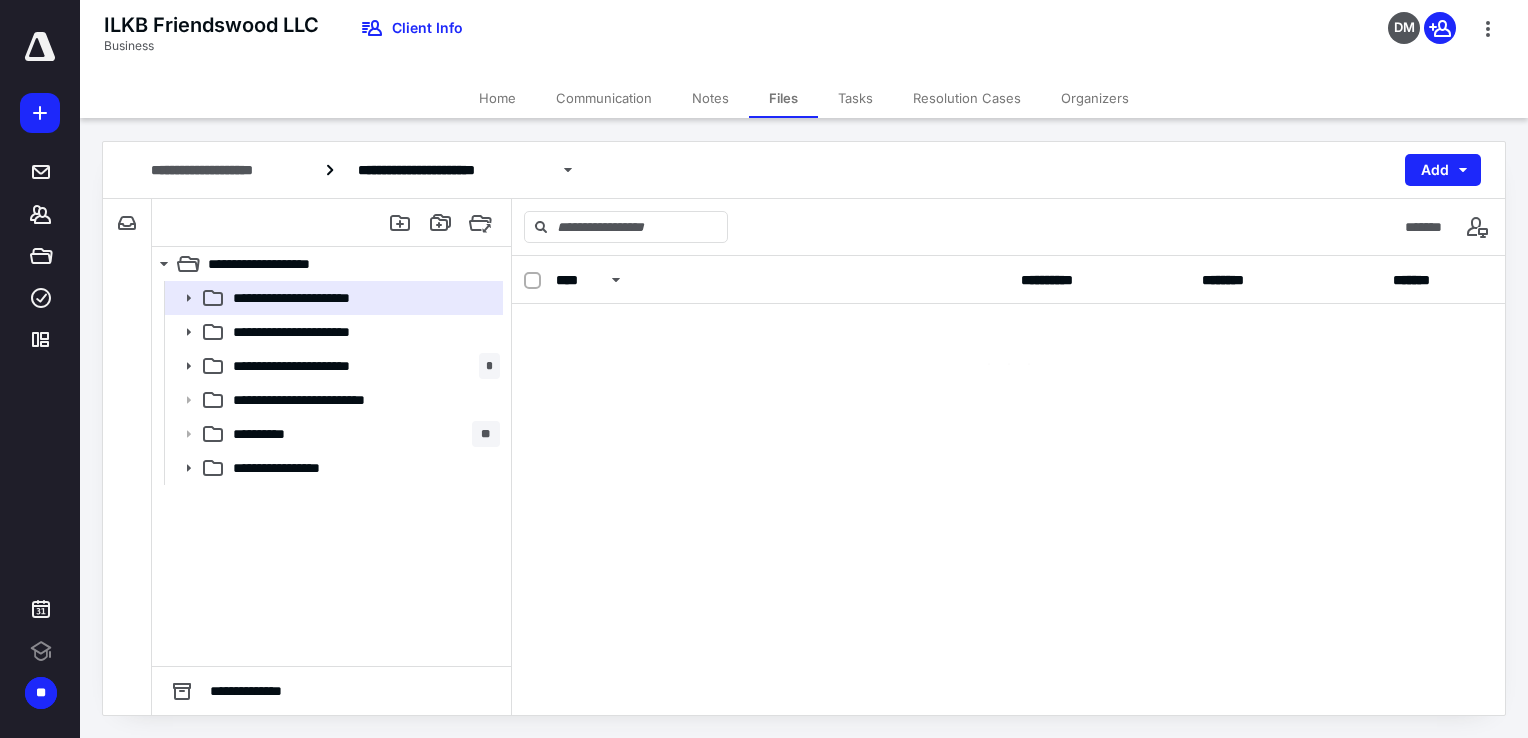 click on "**********" at bounding box center (321, 332) 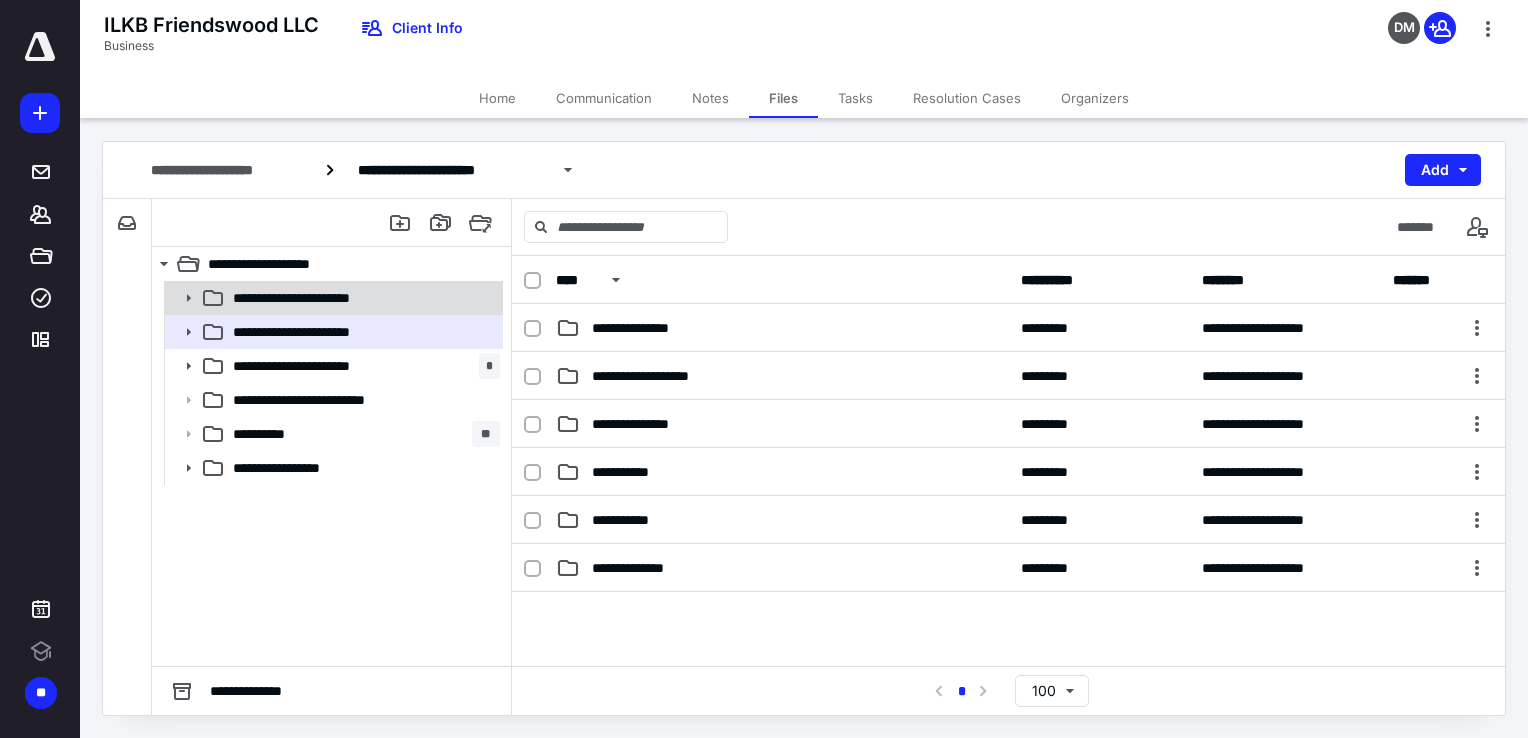 click on "**********" at bounding box center [321, 298] 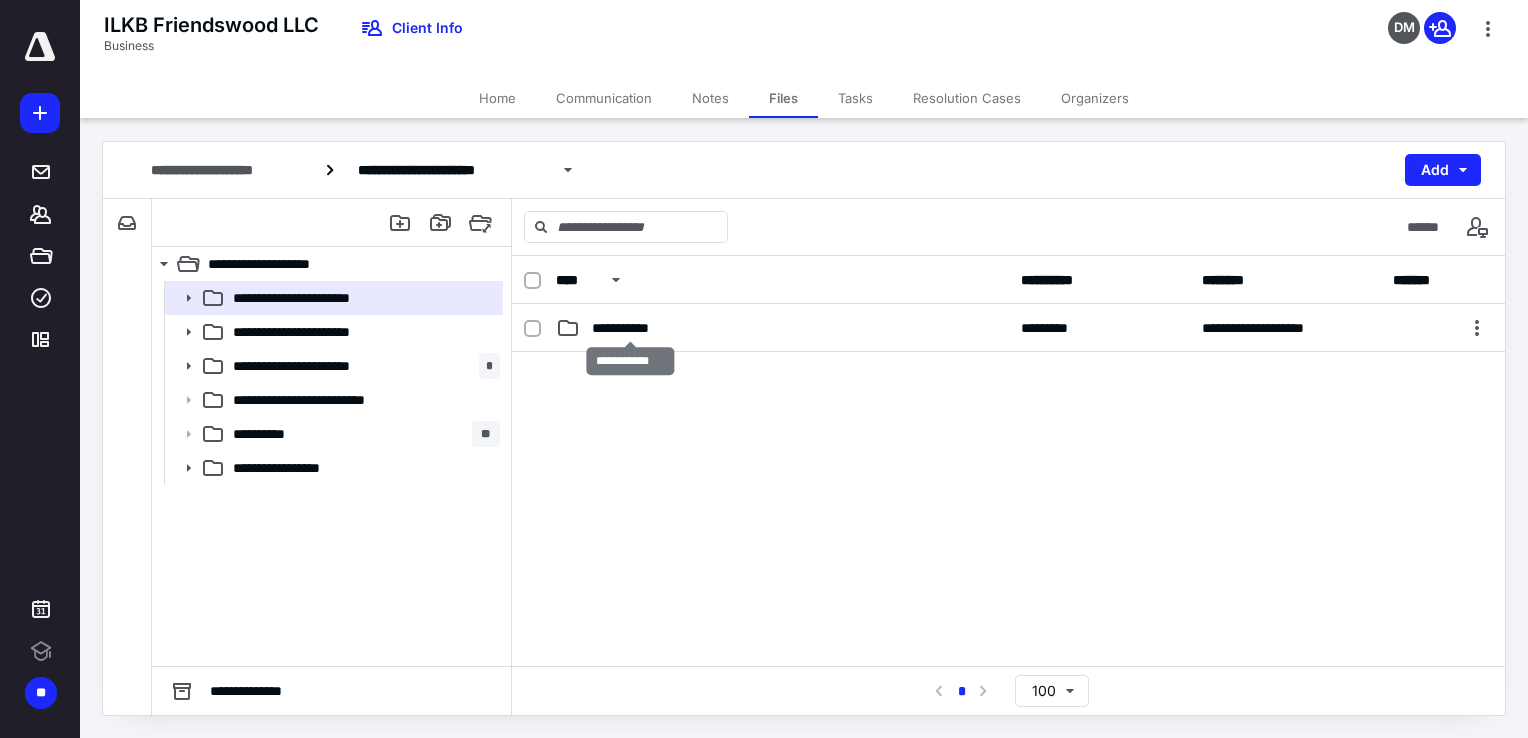 click on "**********" at bounding box center [631, 328] 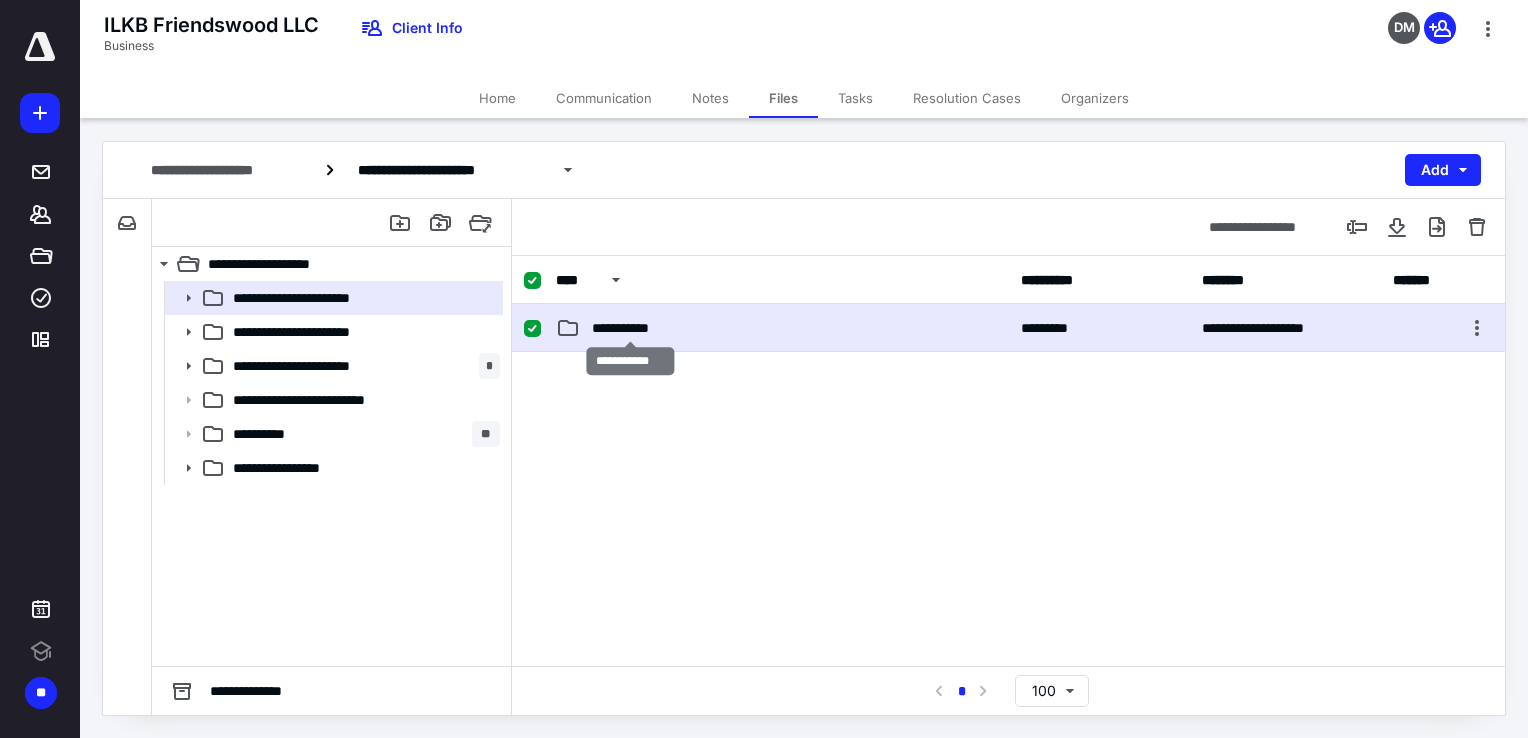 click on "**********" at bounding box center [631, 328] 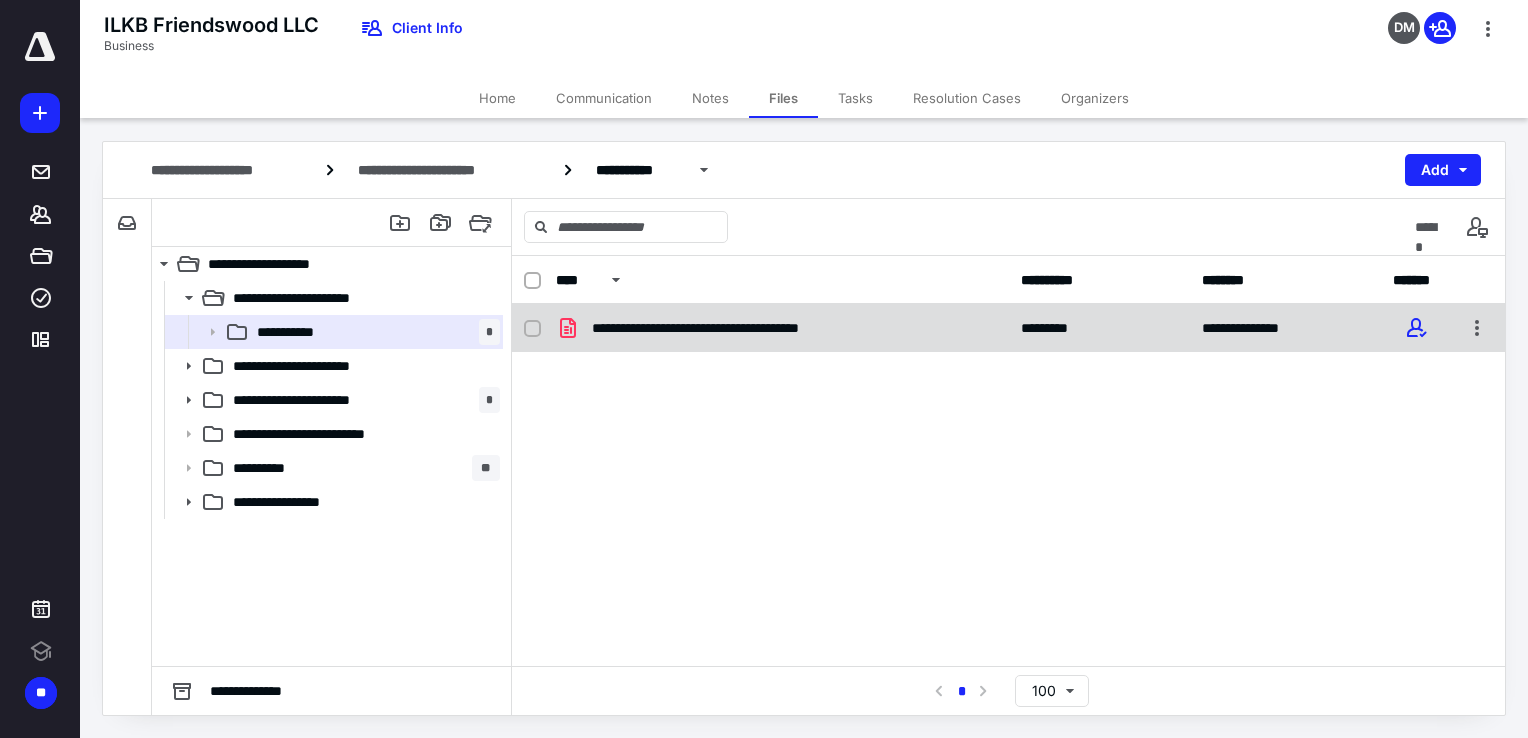 click on "**********" at bounding box center (1008, 328) 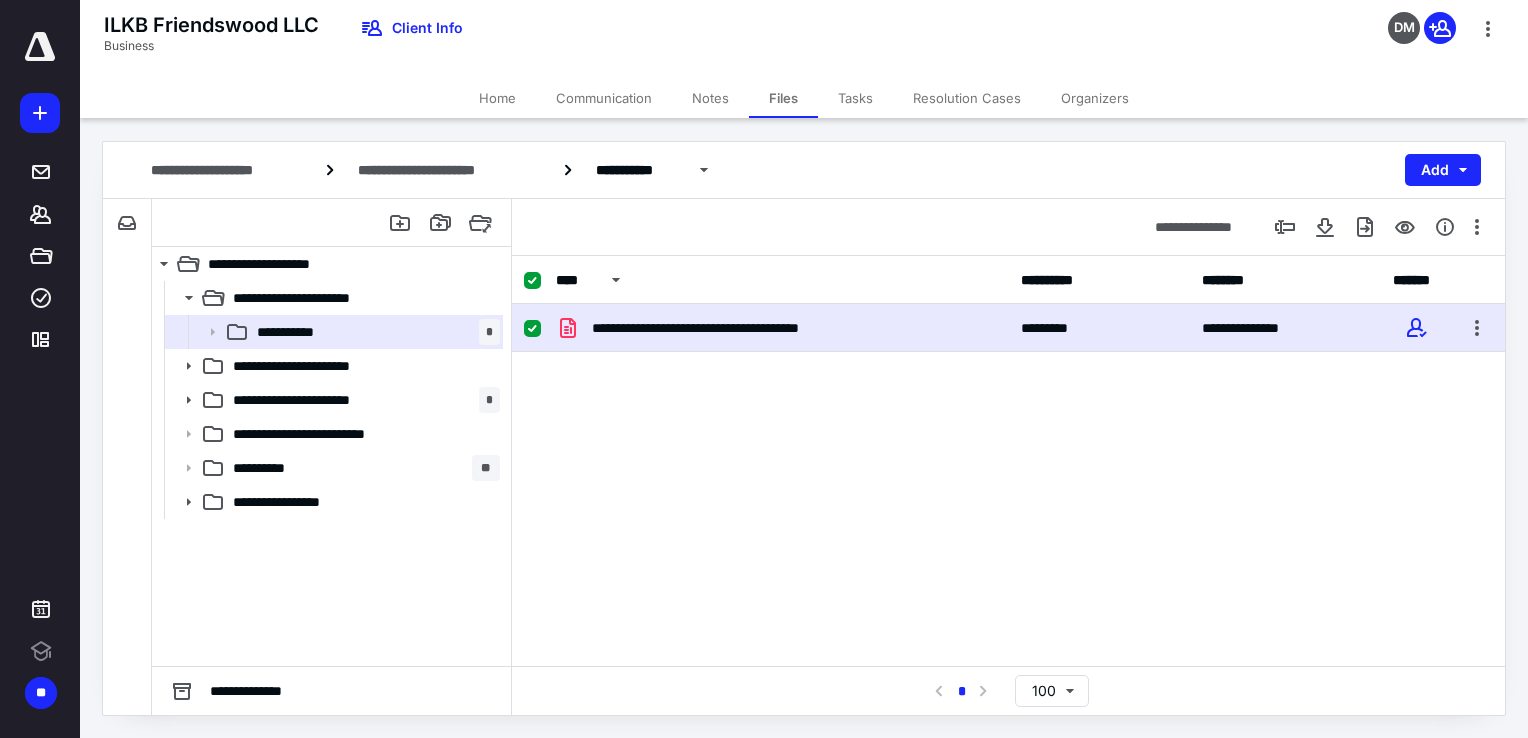 click on "**********" at bounding box center [1008, 328] 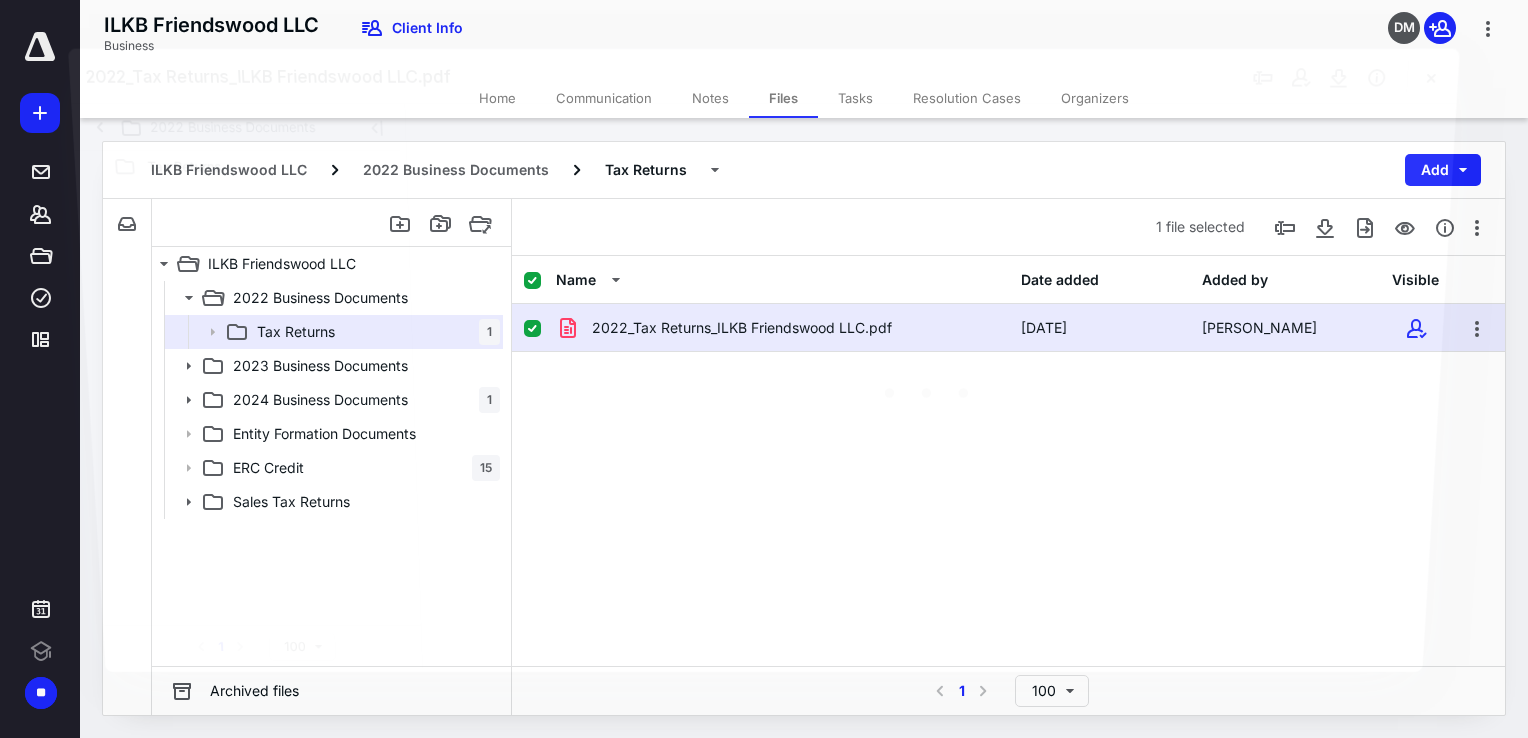 click at bounding box center [930, 386] 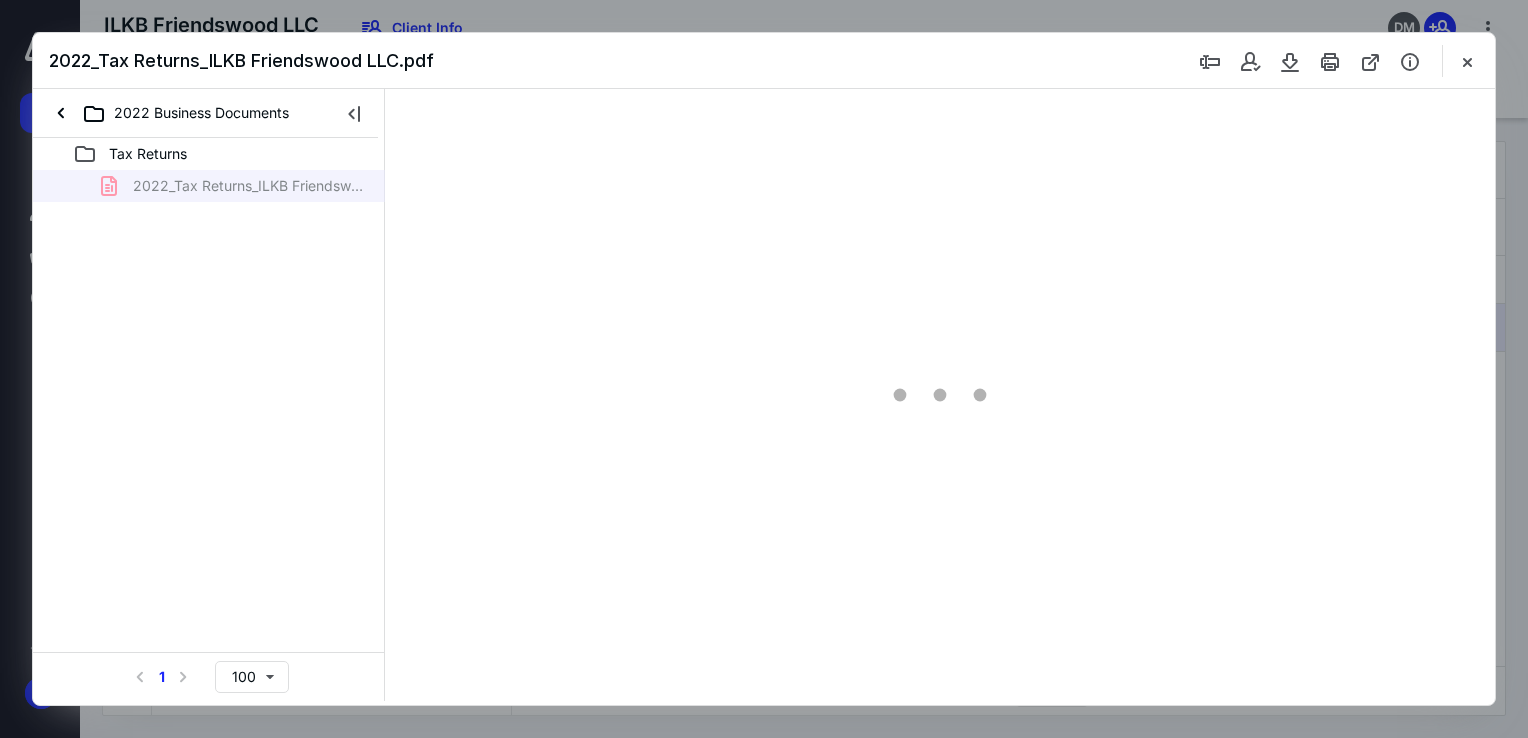 scroll, scrollTop: 0, scrollLeft: 0, axis: both 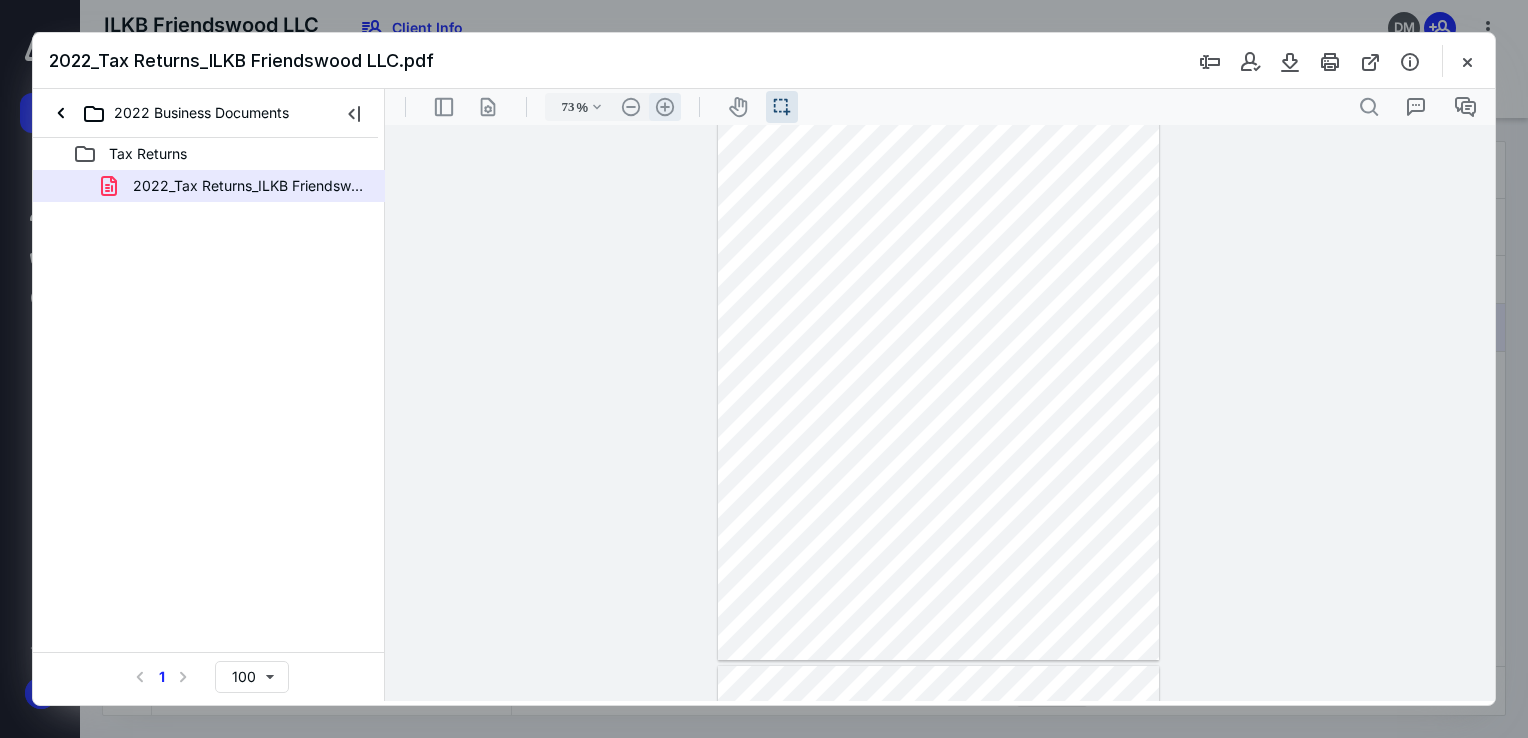 click on ".cls-1{fill:#abb0c4;} icon - header - zoom - in - line" at bounding box center (665, 107) 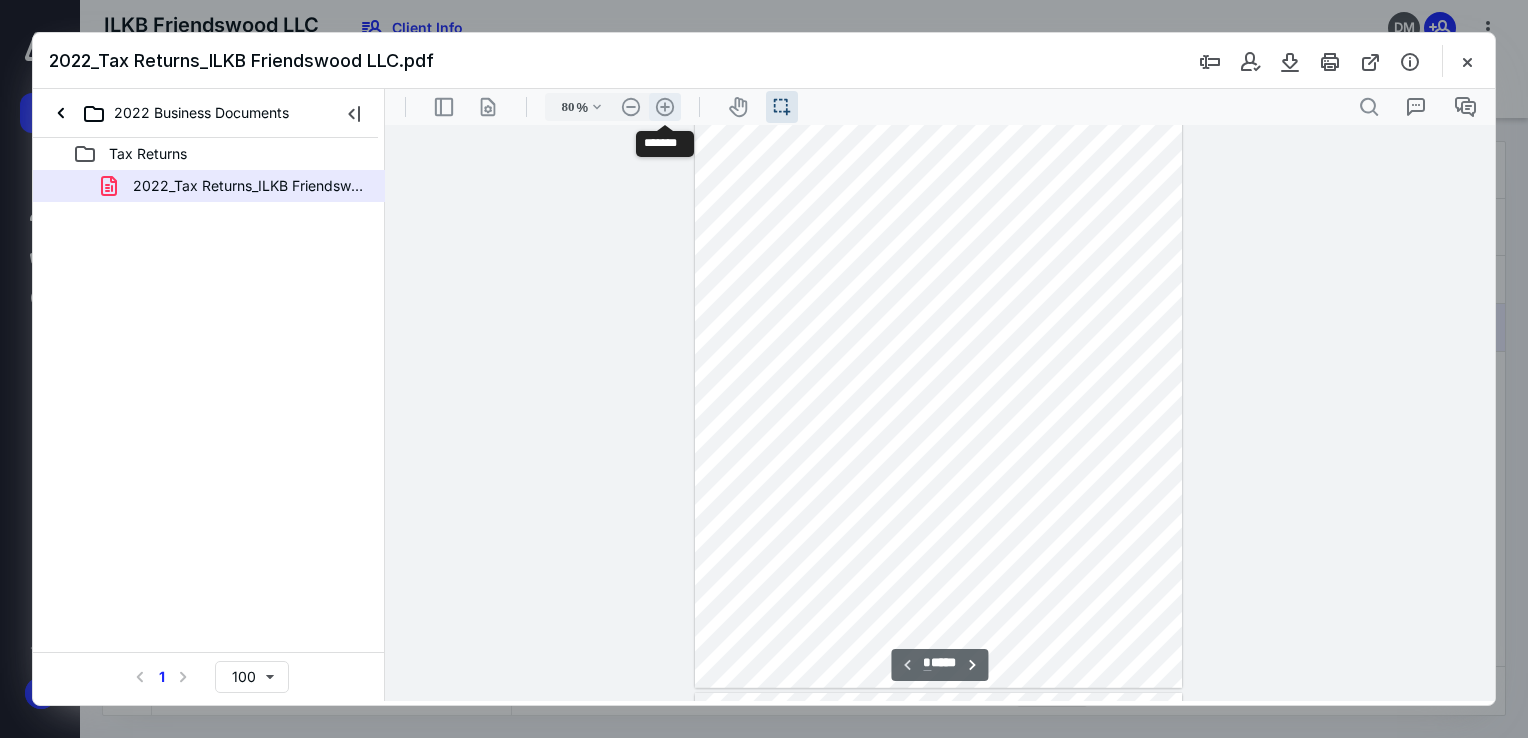 click on ".cls-1{fill:#abb0c4;} icon - header - zoom - in - line" at bounding box center (665, 107) 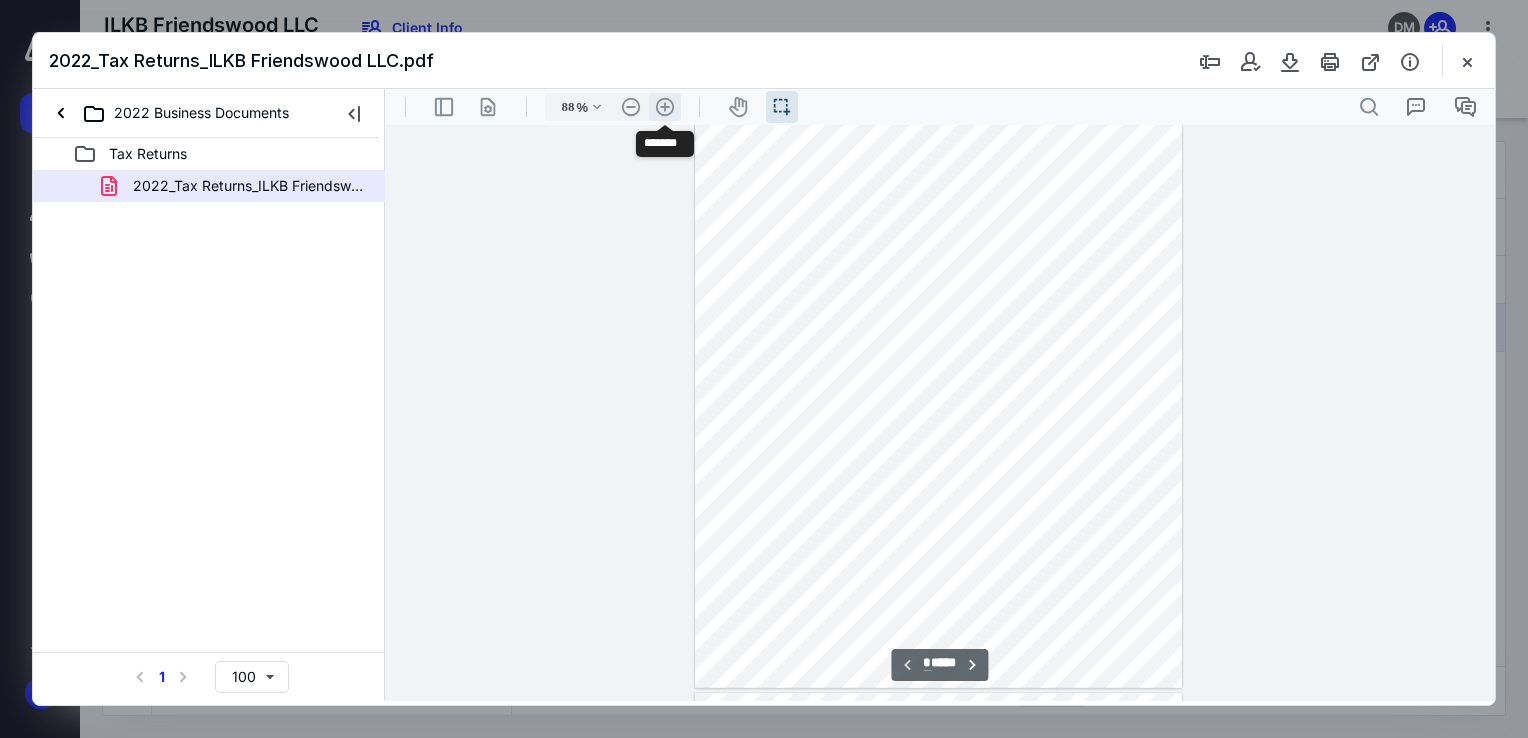 click on ".cls-1{fill:#abb0c4;} icon - header - zoom - in - line" at bounding box center [665, 107] 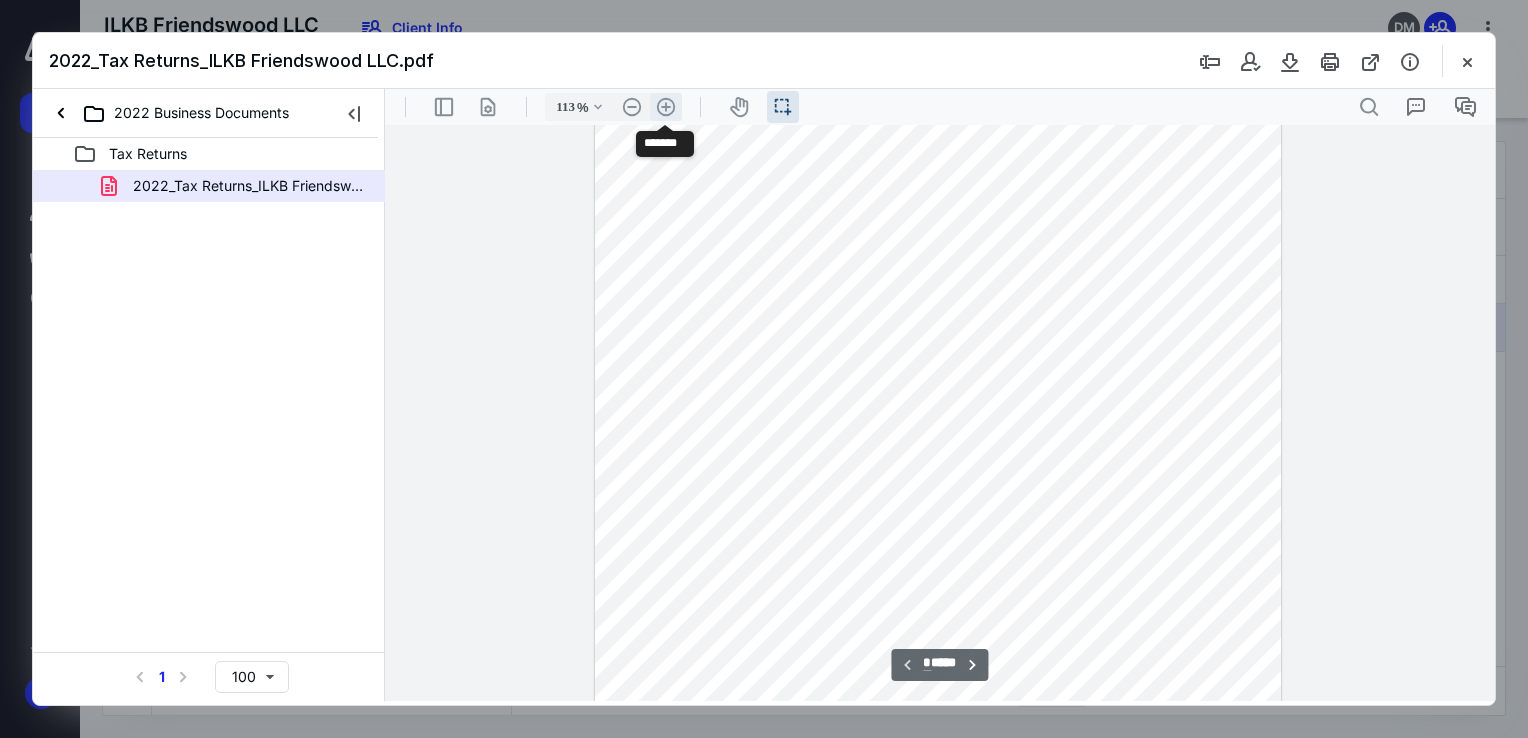 click on ".cls-1{fill:#abb0c4;} icon - header - zoom - in - line" at bounding box center (666, 107) 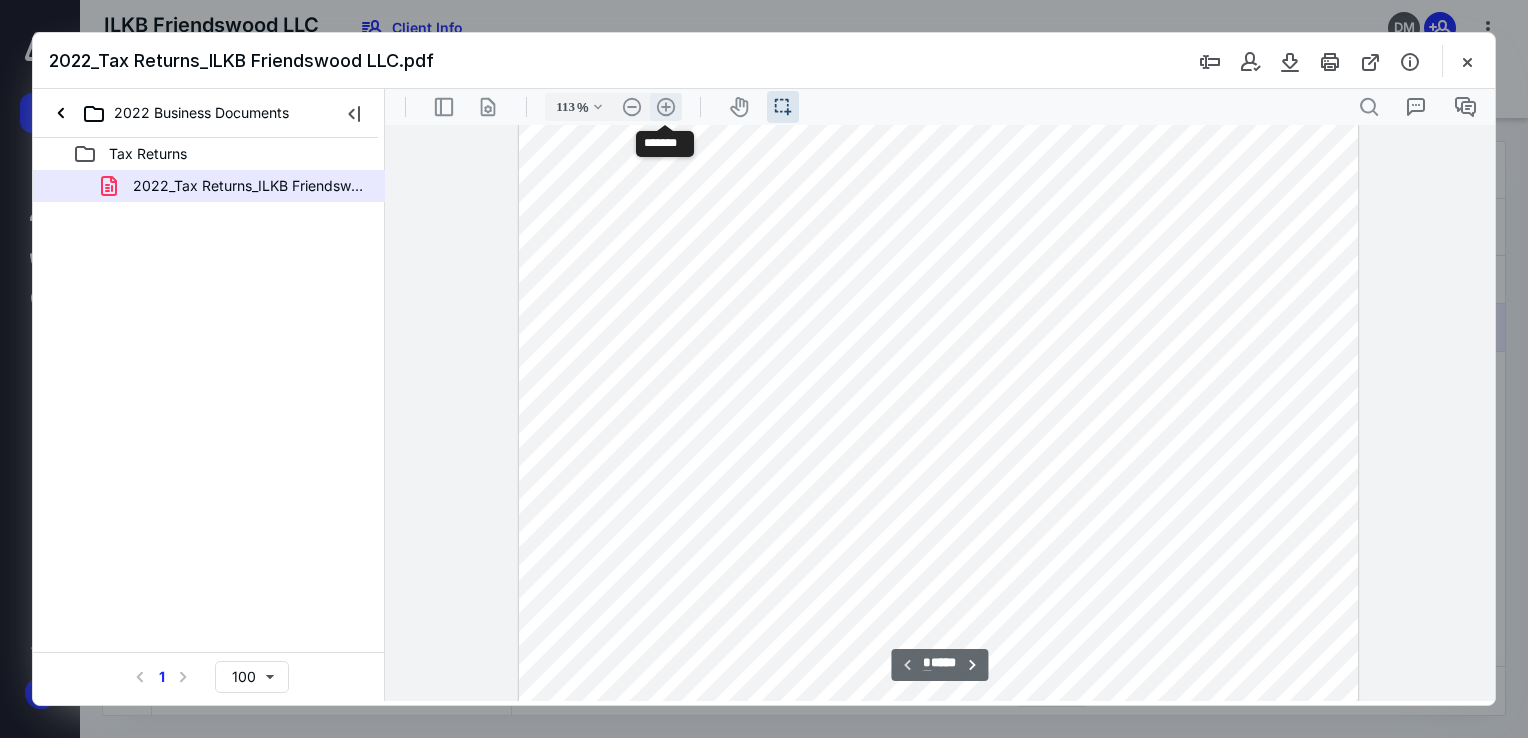 type on "138" 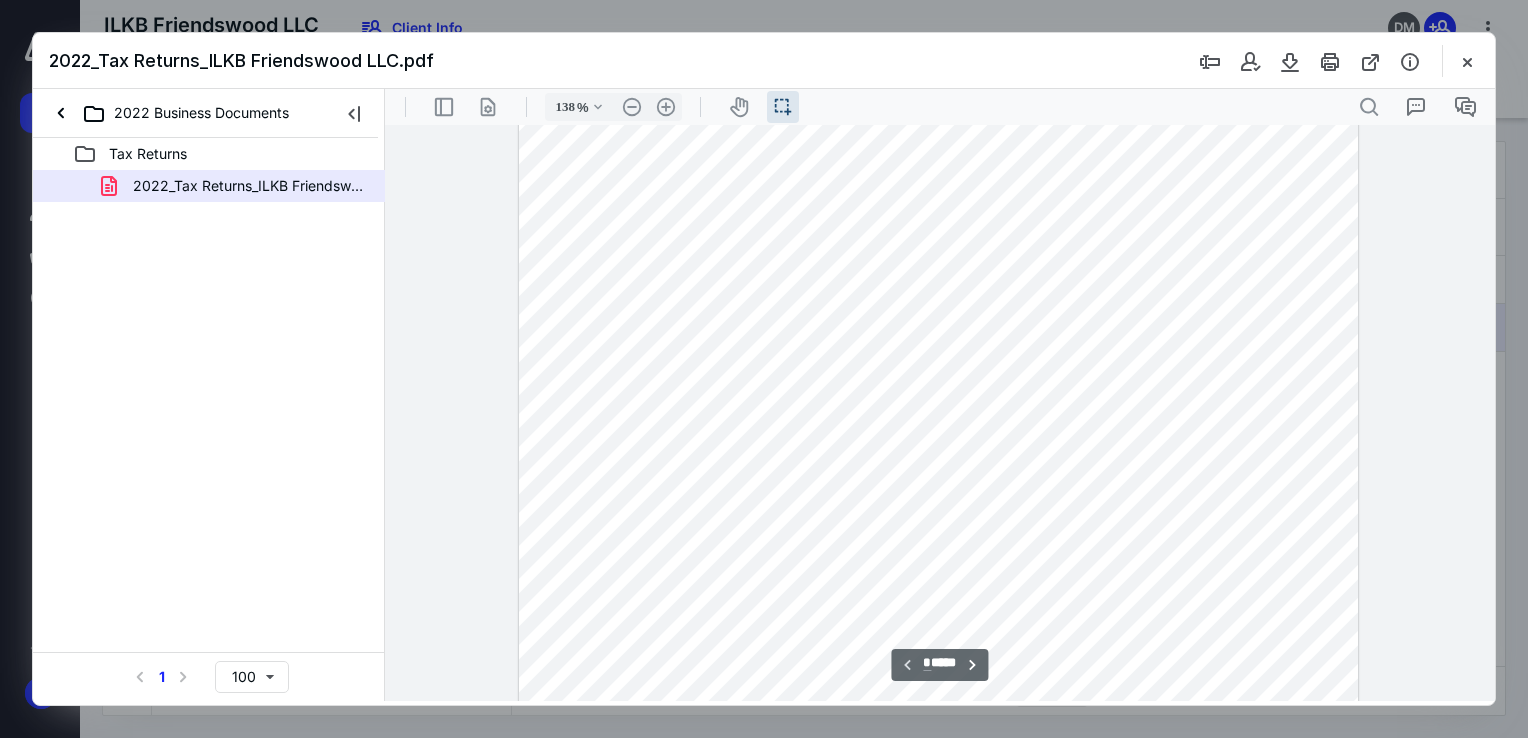 scroll, scrollTop: 17, scrollLeft: 0, axis: vertical 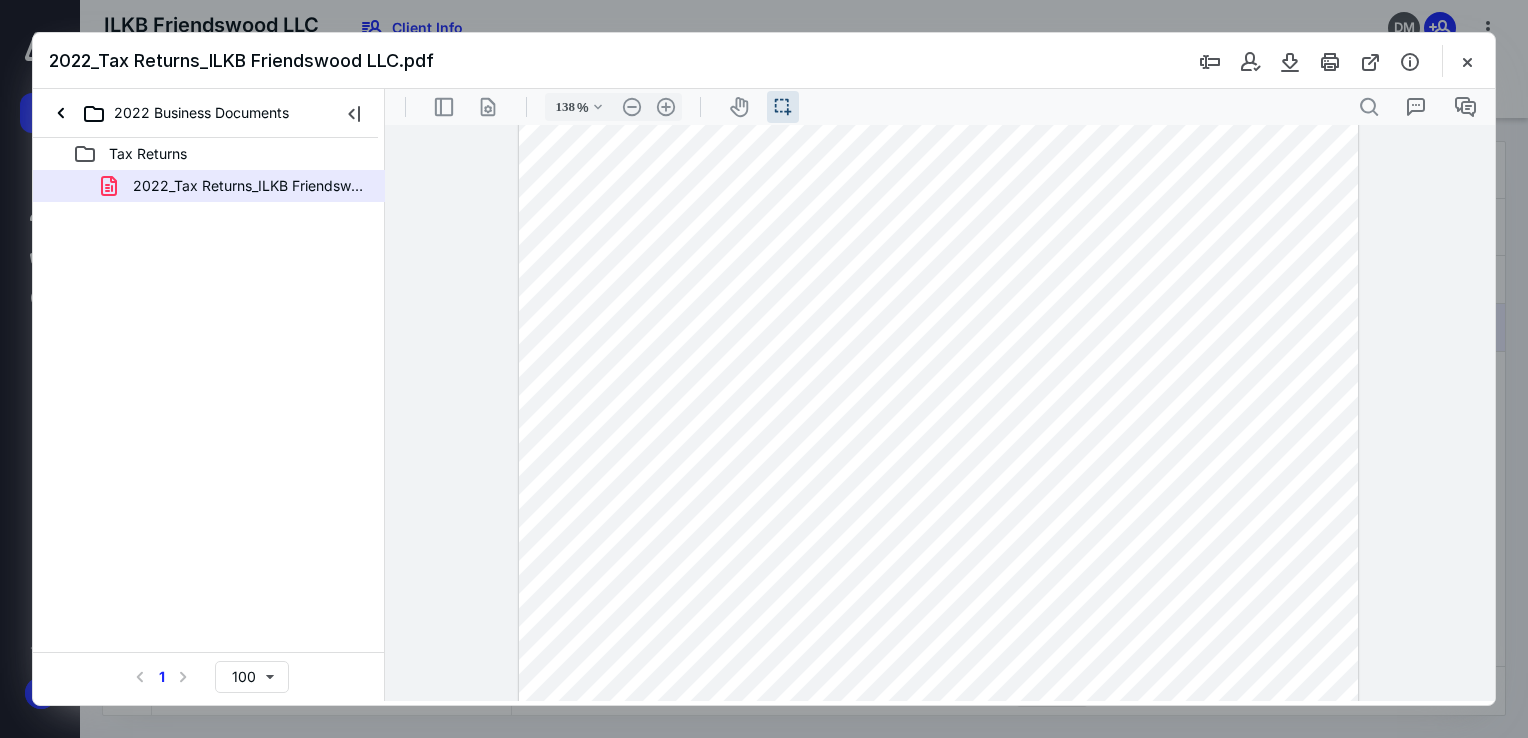 click at bounding box center [938, 656] 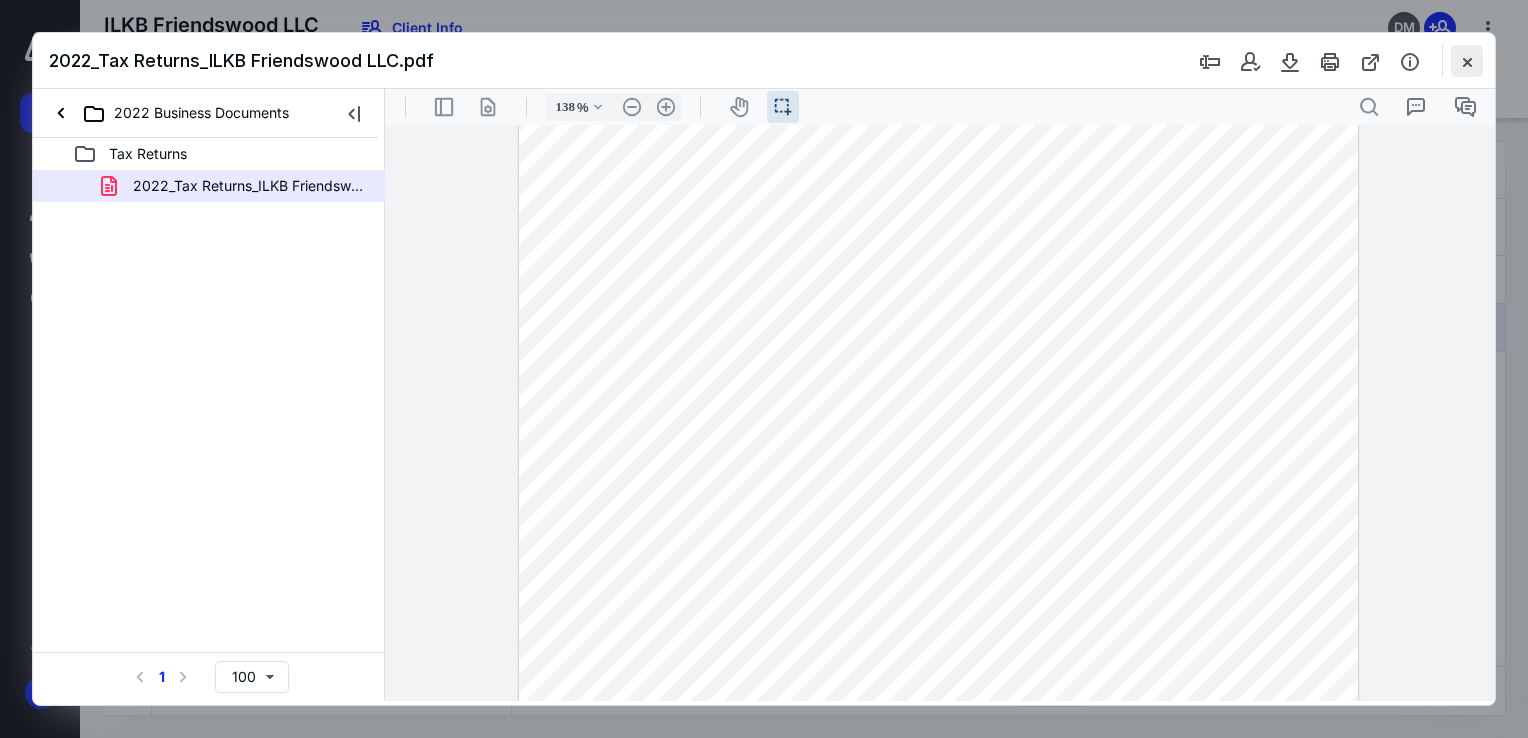 click at bounding box center (1467, 61) 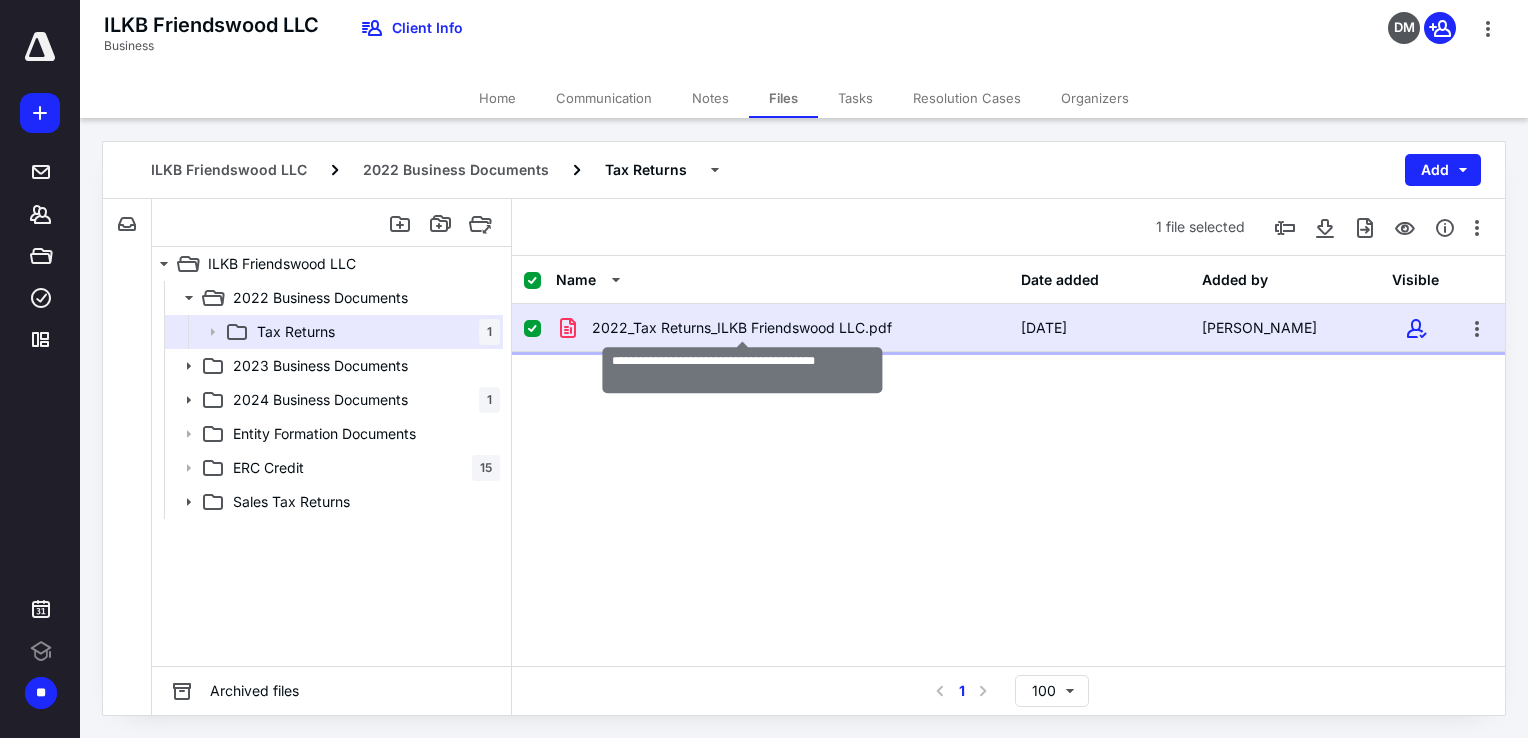 click on "2022_Tax Returns_ILKB Friendswood LLC.pdf" at bounding box center [742, 328] 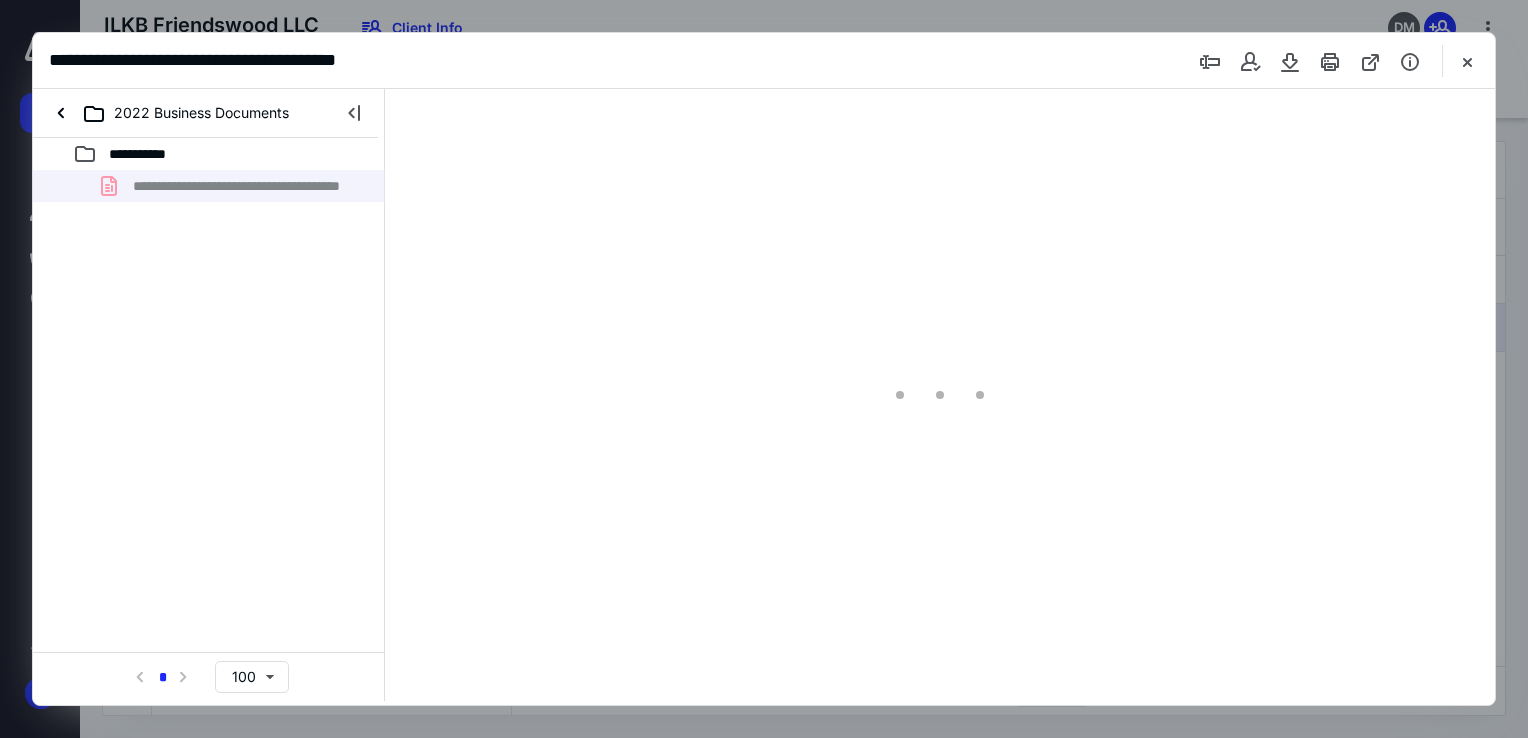 scroll, scrollTop: 0, scrollLeft: 0, axis: both 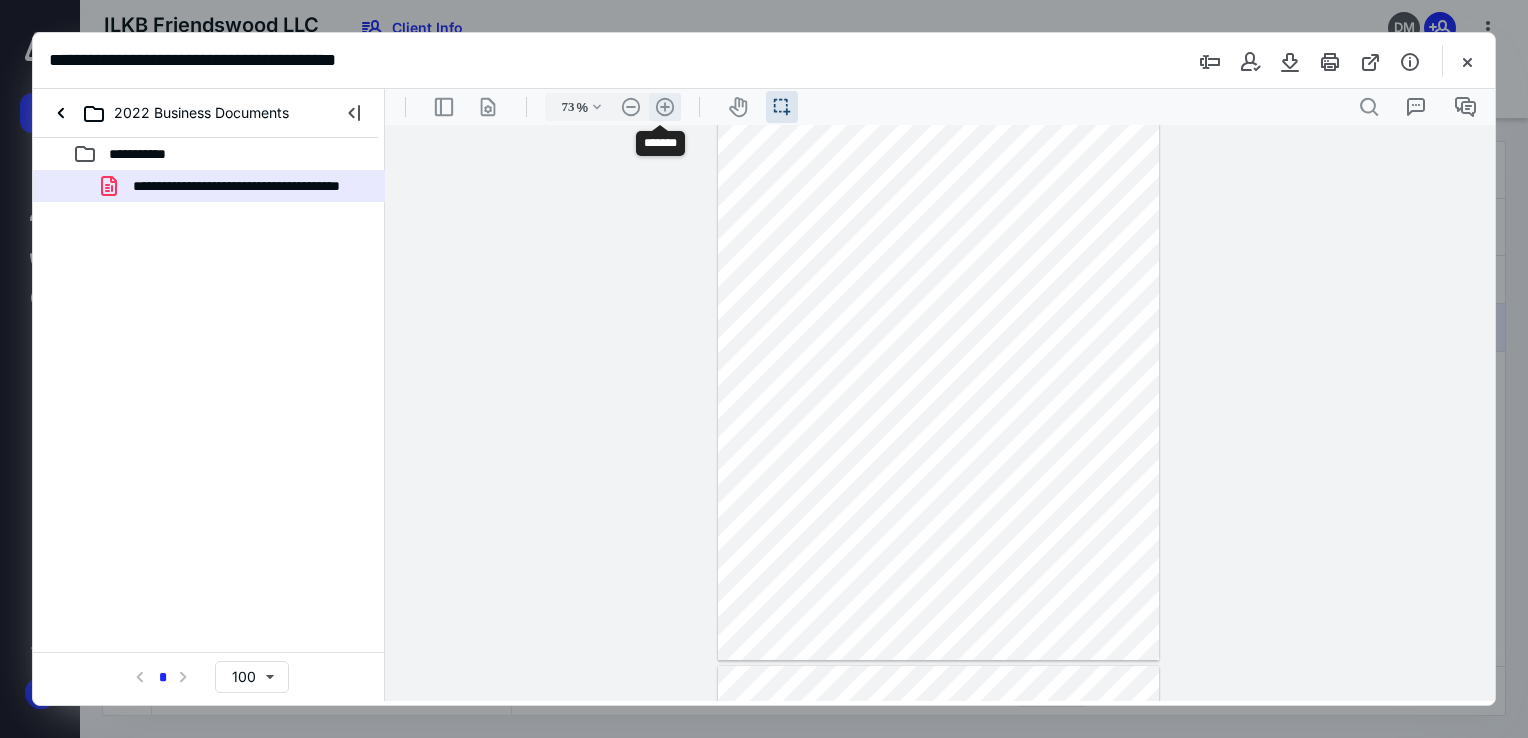 click on ".cls-1{fill:#abb0c4;} icon - header - zoom - in - line" at bounding box center (665, 107) 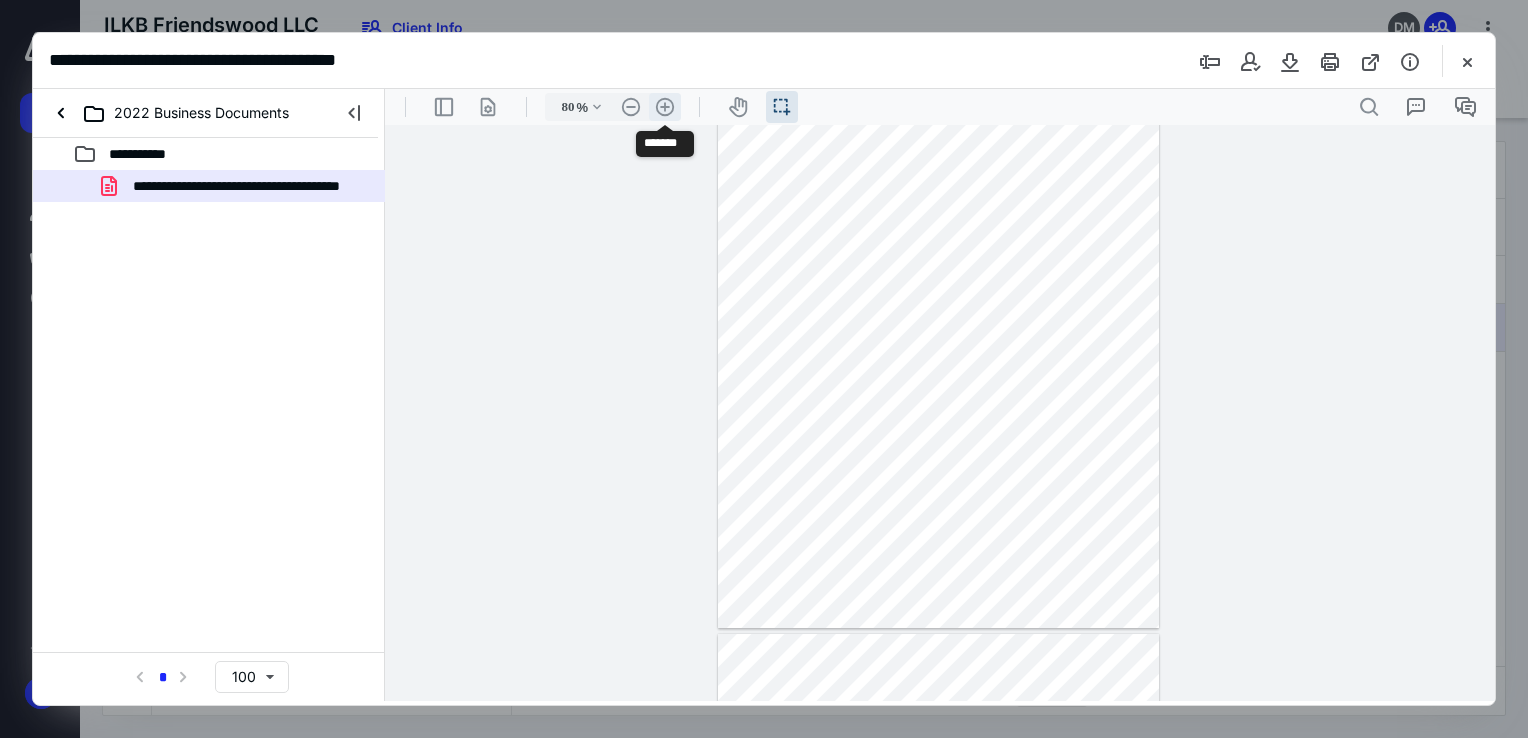 click on ".cls-1{fill:#abb0c4;} icon - header - zoom - in - line" at bounding box center (665, 107) 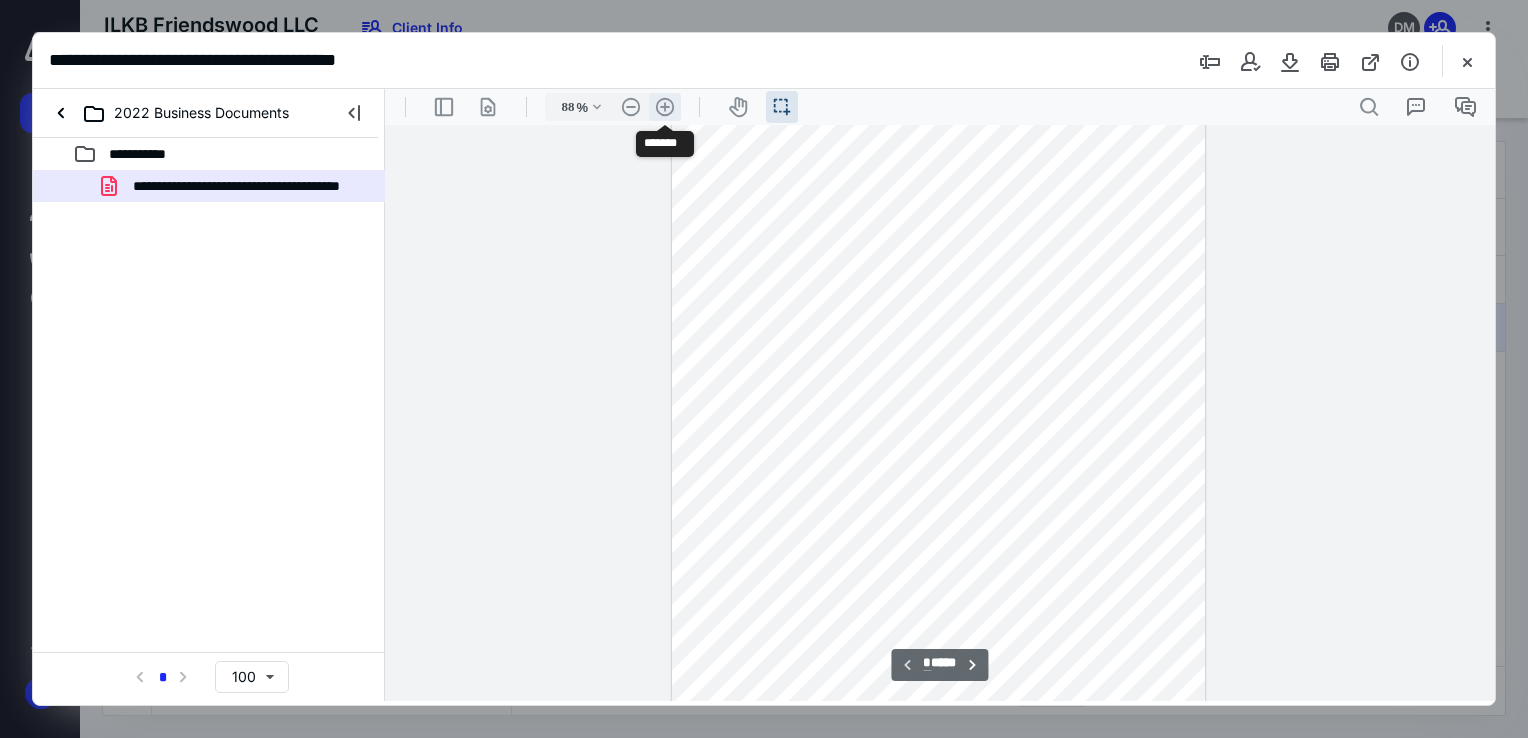 click on ".cls-1{fill:#abb0c4;} icon - header - zoom - in - line" at bounding box center [665, 107] 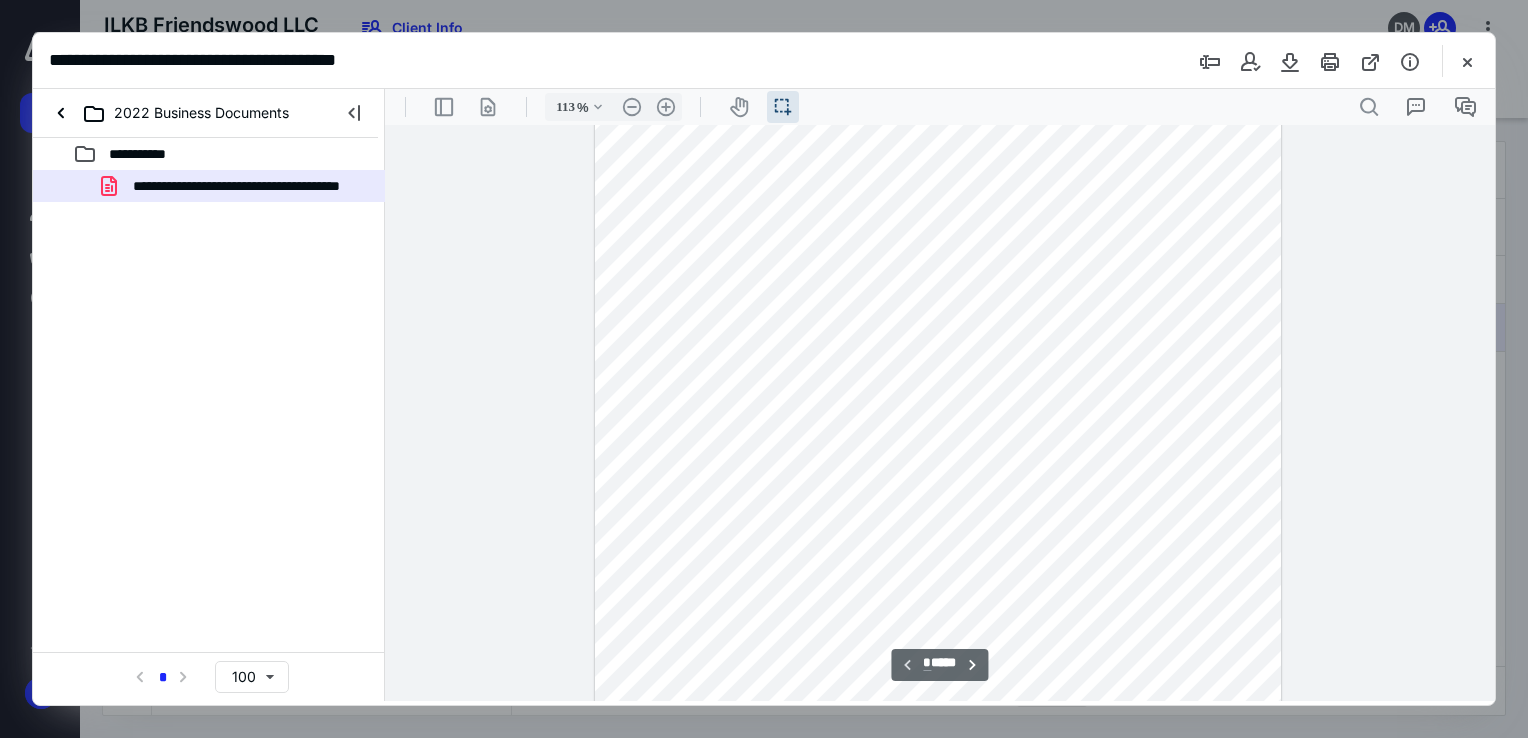 scroll, scrollTop: 0, scrollLeft: 0, axis: both 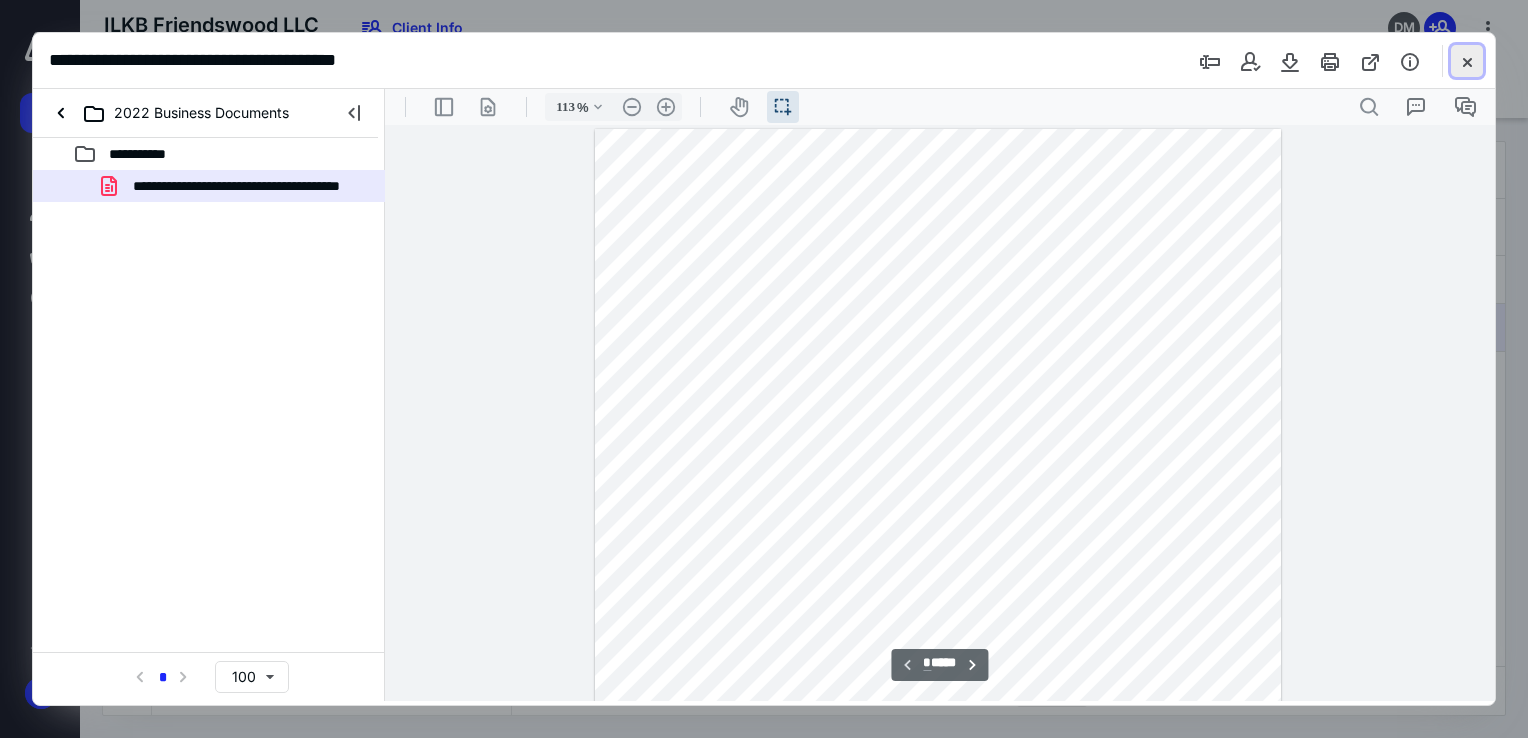click at bounding box center (1467, 61) 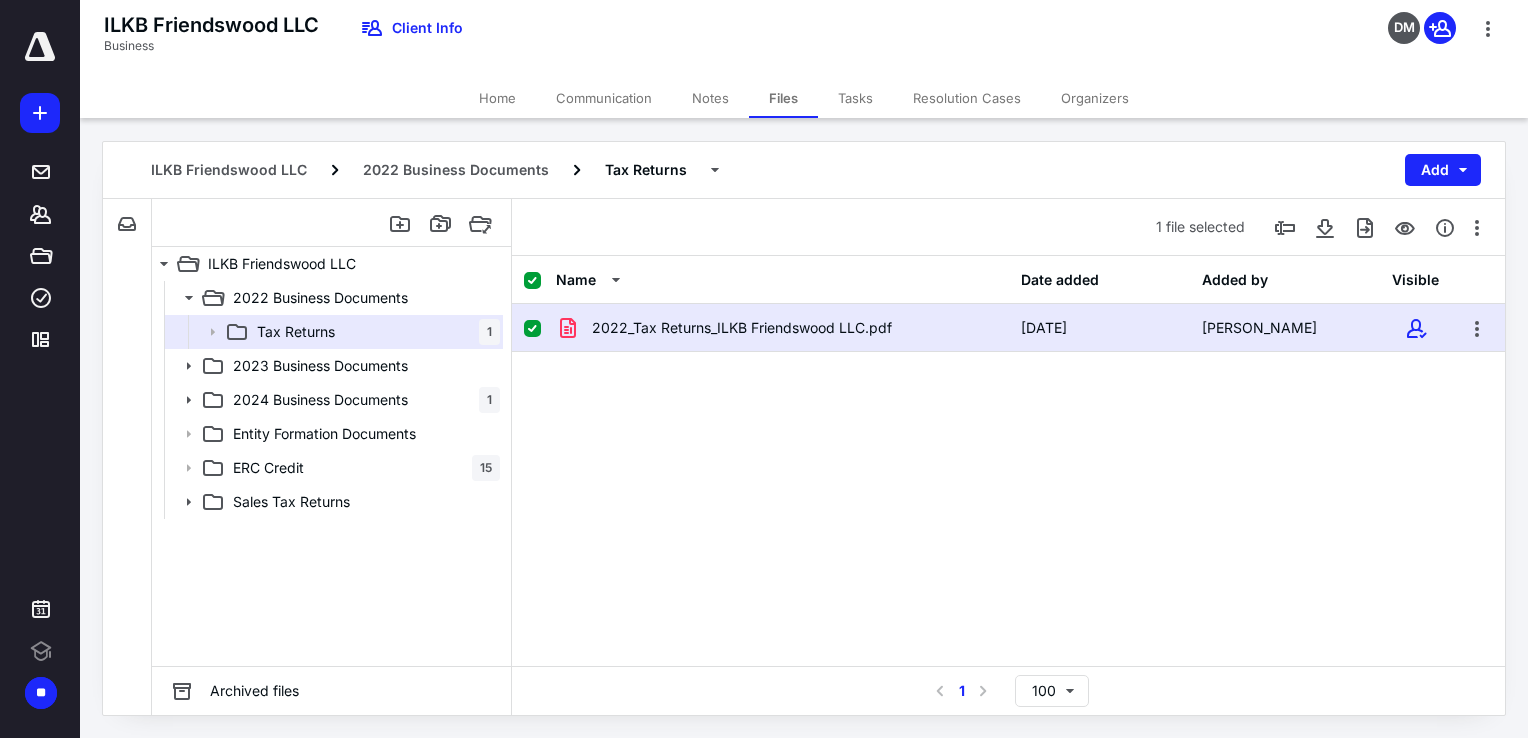 click on "2022_Tax Returns_ILKB Friendswood LLC.pdf [DATE] [PERSON_NAME]" at bounding box center (1008, 328) 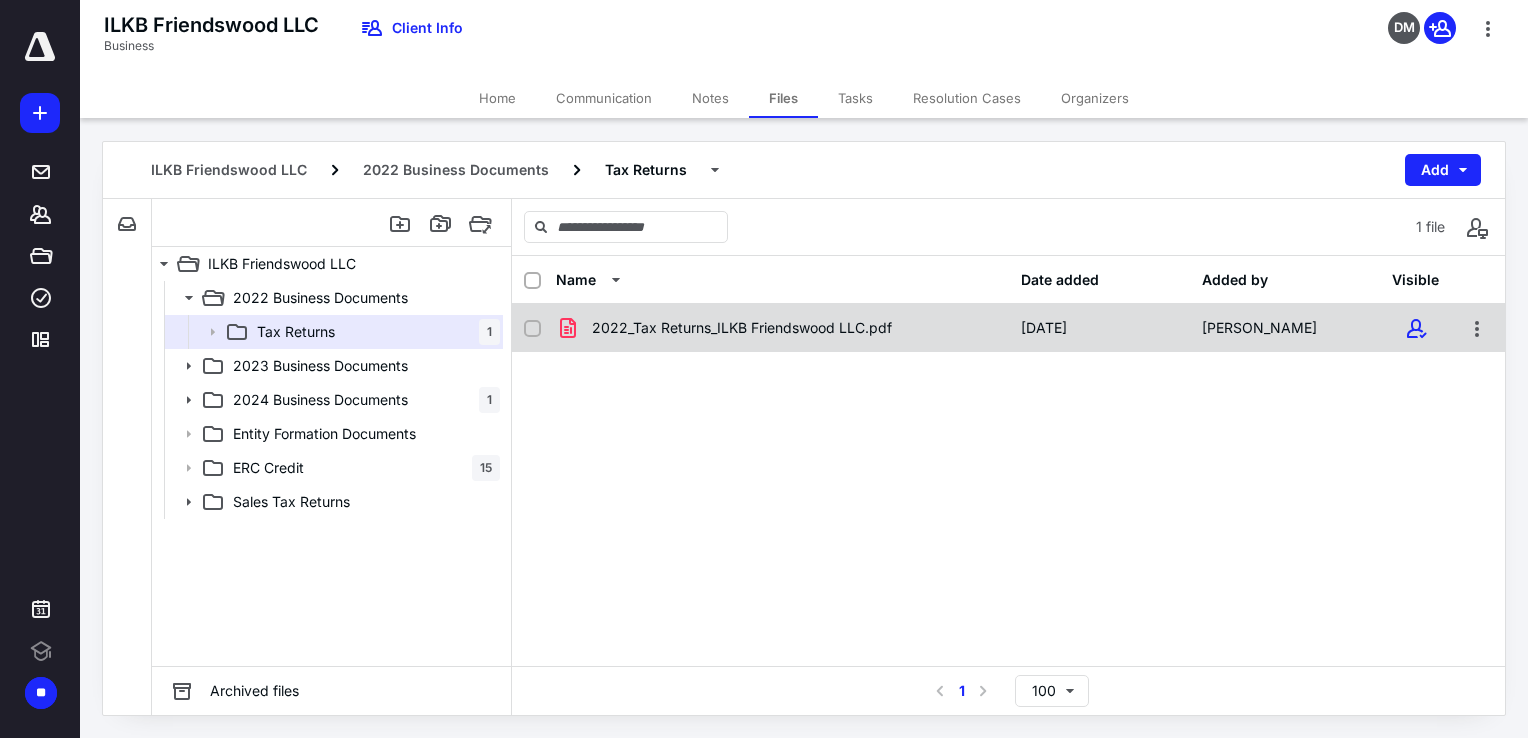 click on "2022_Tax Returns_ILKB Friendswood LLC.pdf" at bounding box center [742, 328] 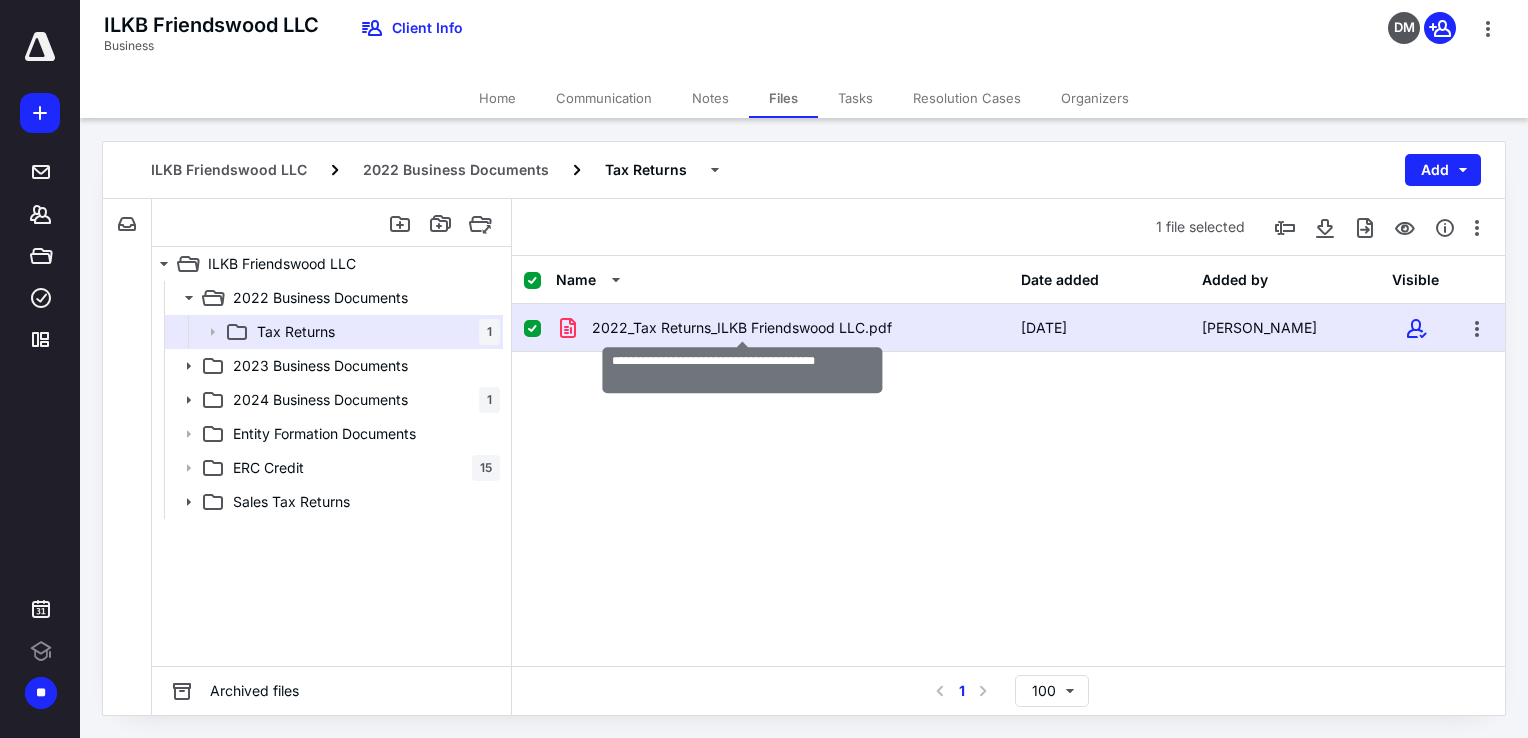 click on "2022_Tax Returns_ILKB Friendswood LLC.pdf" at bounding box center (742, 328) 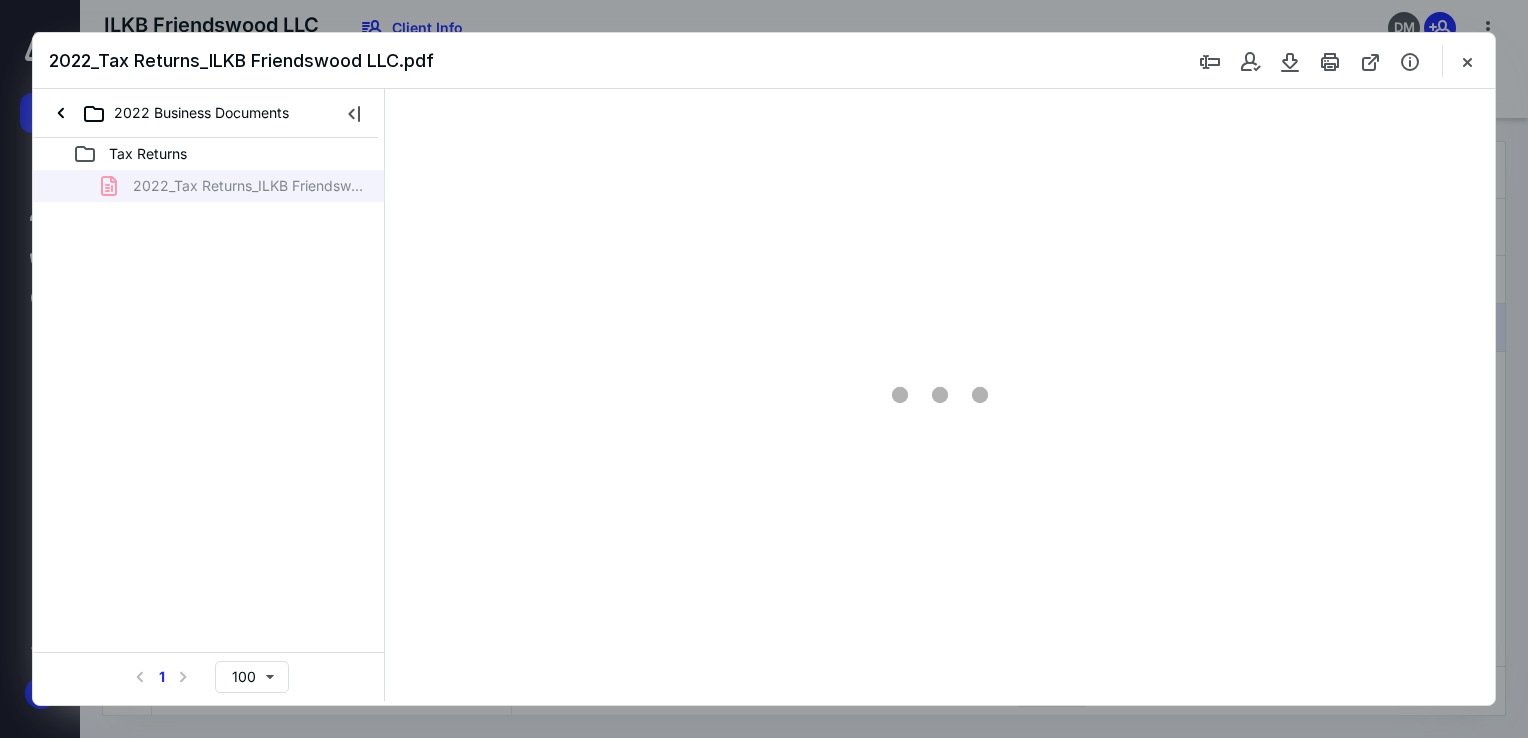 scroll, scrollTop: 0, scrollLeft: 0, axis: both 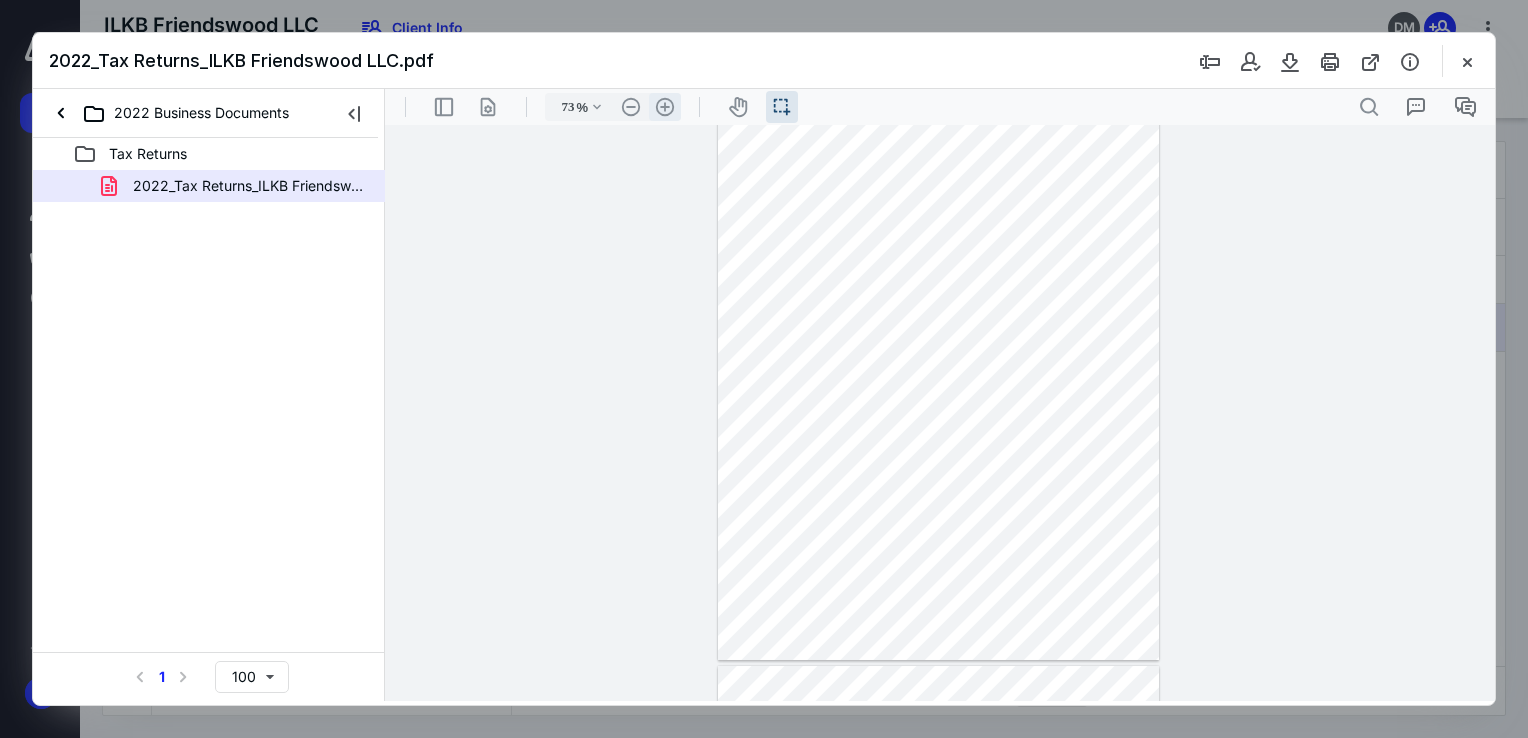 click on ".cls-1{fill:#abb0c4;} icon - header - zoom - in - line" at bounding box center (665, 107) 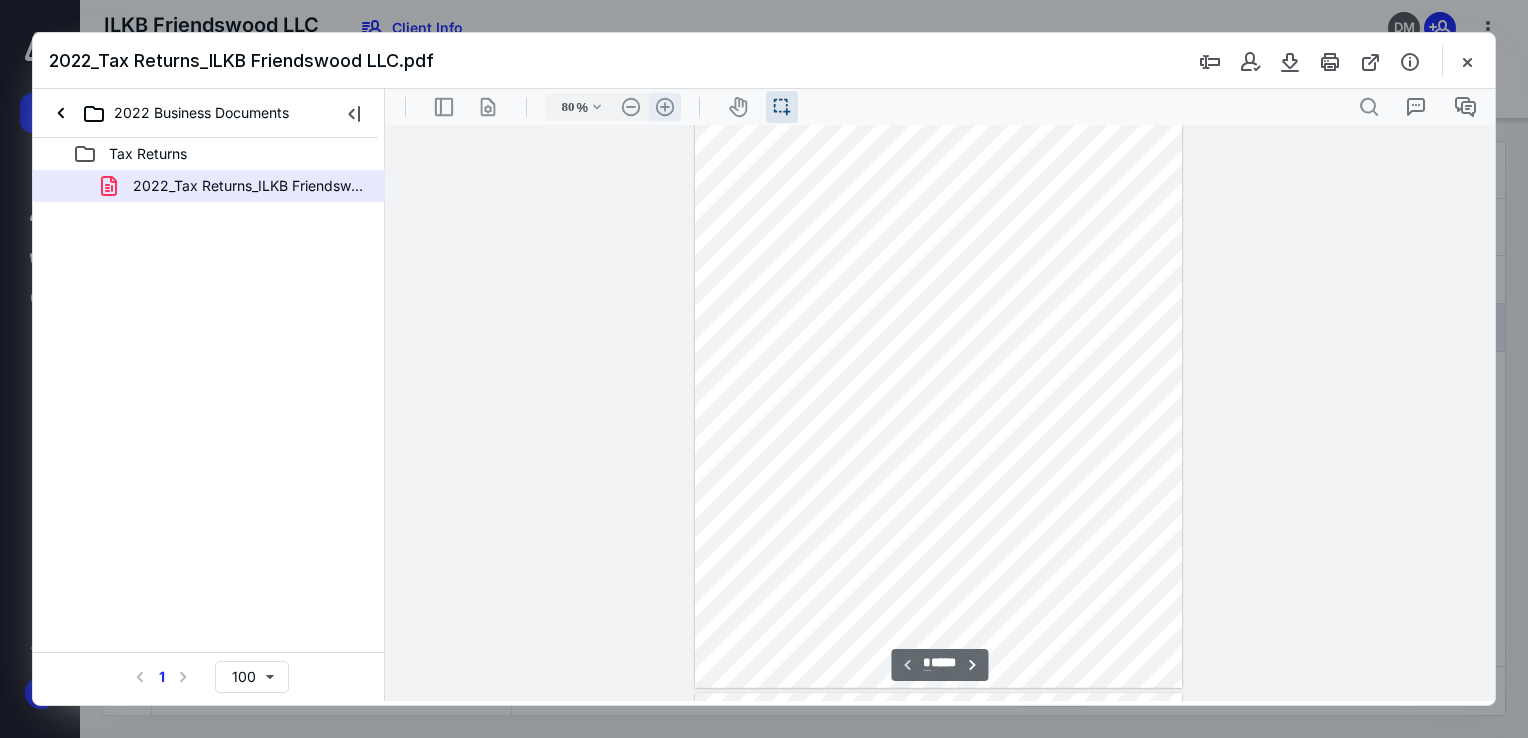 click on ".cls-1{fill:#abb0c4;} icon - header - zoom - in - line" at bounding box center [665, 107] 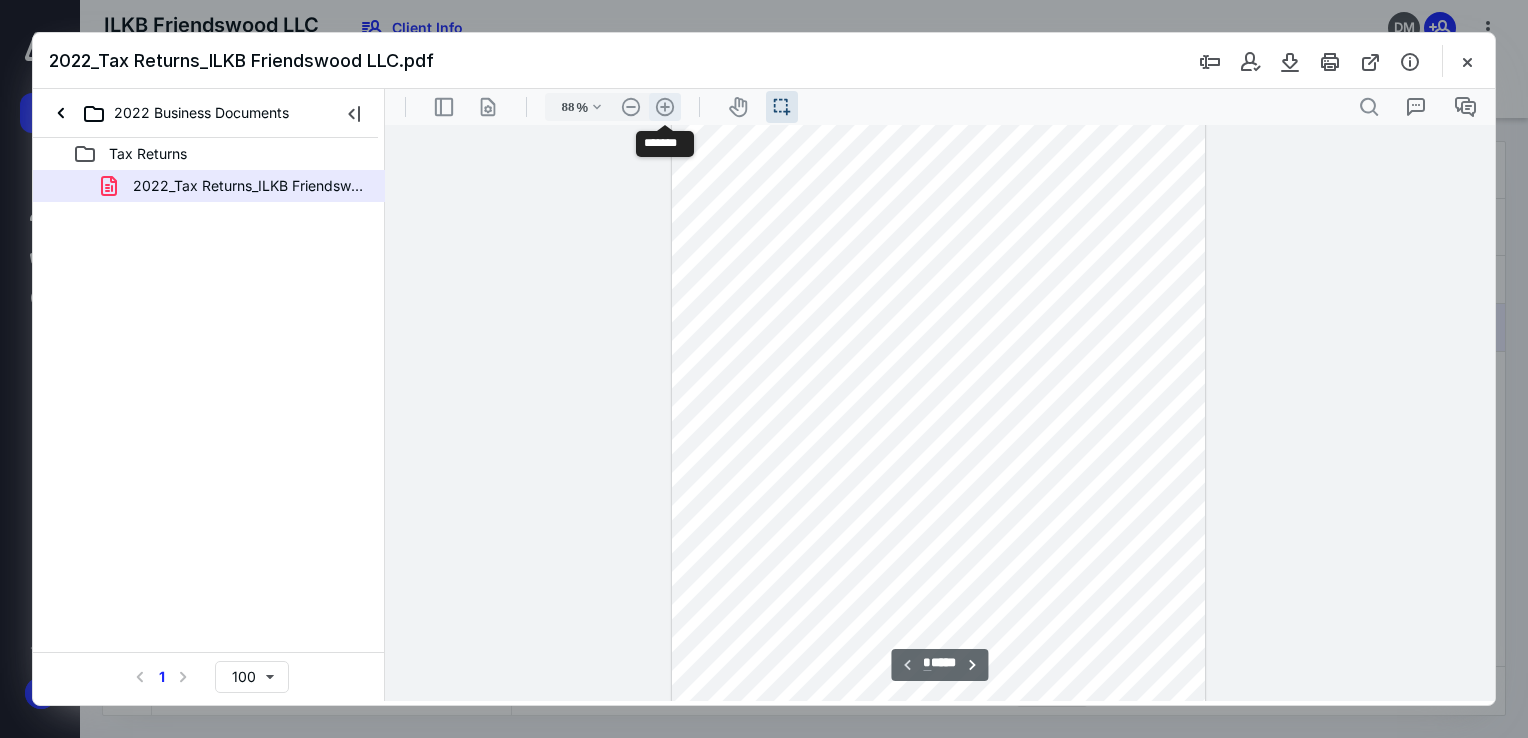 click on ".cls-1{fill:#abb0c4;} icon - header - zoom - in - line" at bounding box center (665, 107) 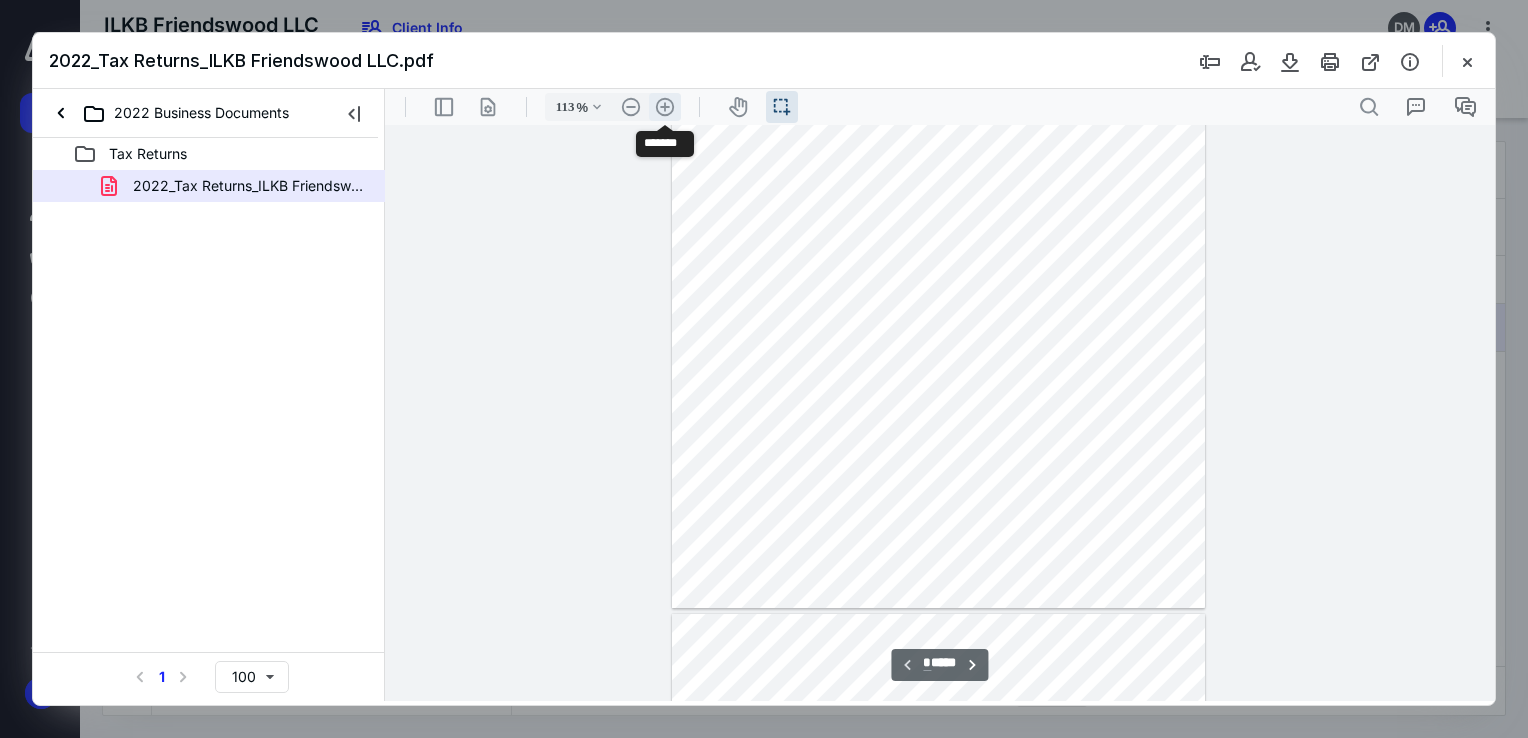 click on ".cls-1{fill:#abb0c4;} icon - header - zoom - in - line" at bounding box center [665, 107] 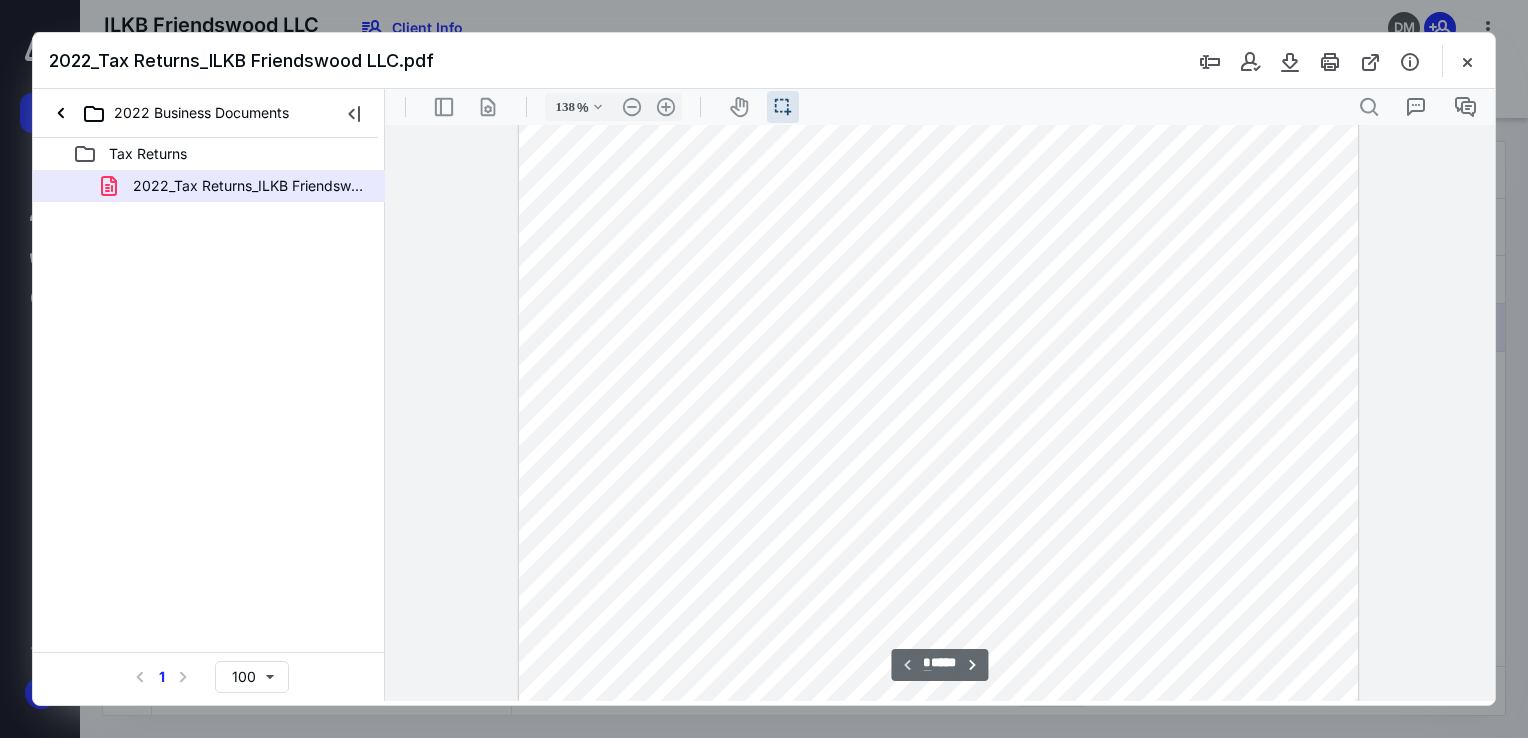 scroll, scrollTop: 17, scrollLeft: 0, axis: vertical 